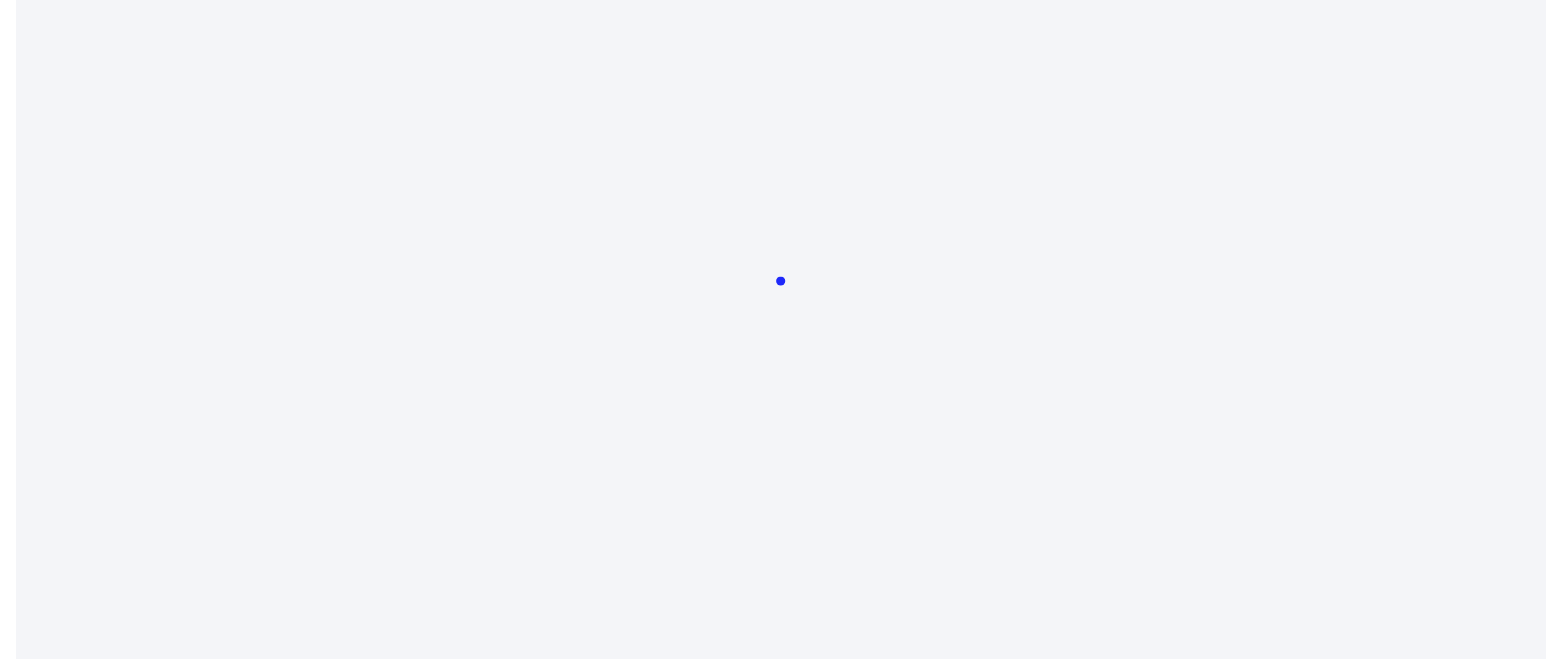 scroll, scrollTop: 0, scrollLeft: 0, axis: both 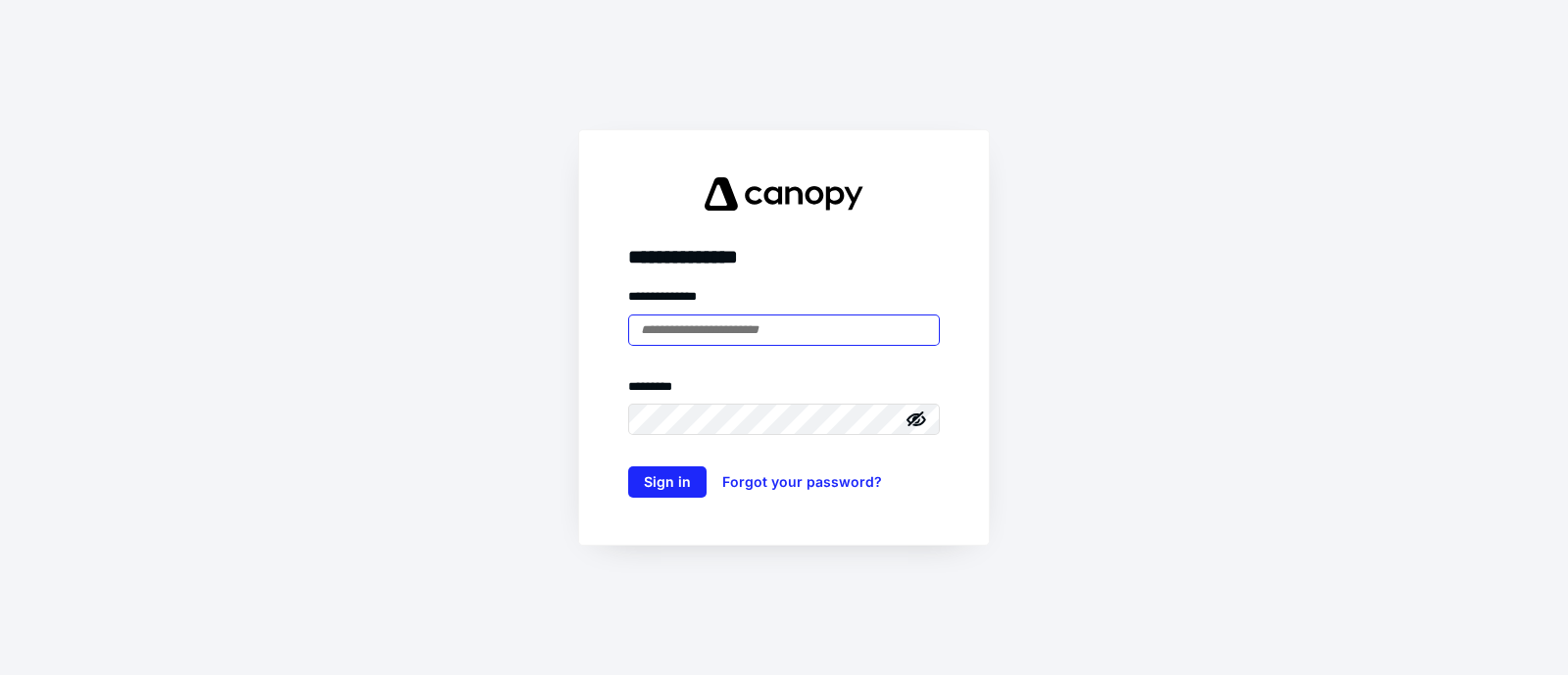 type on "**********" 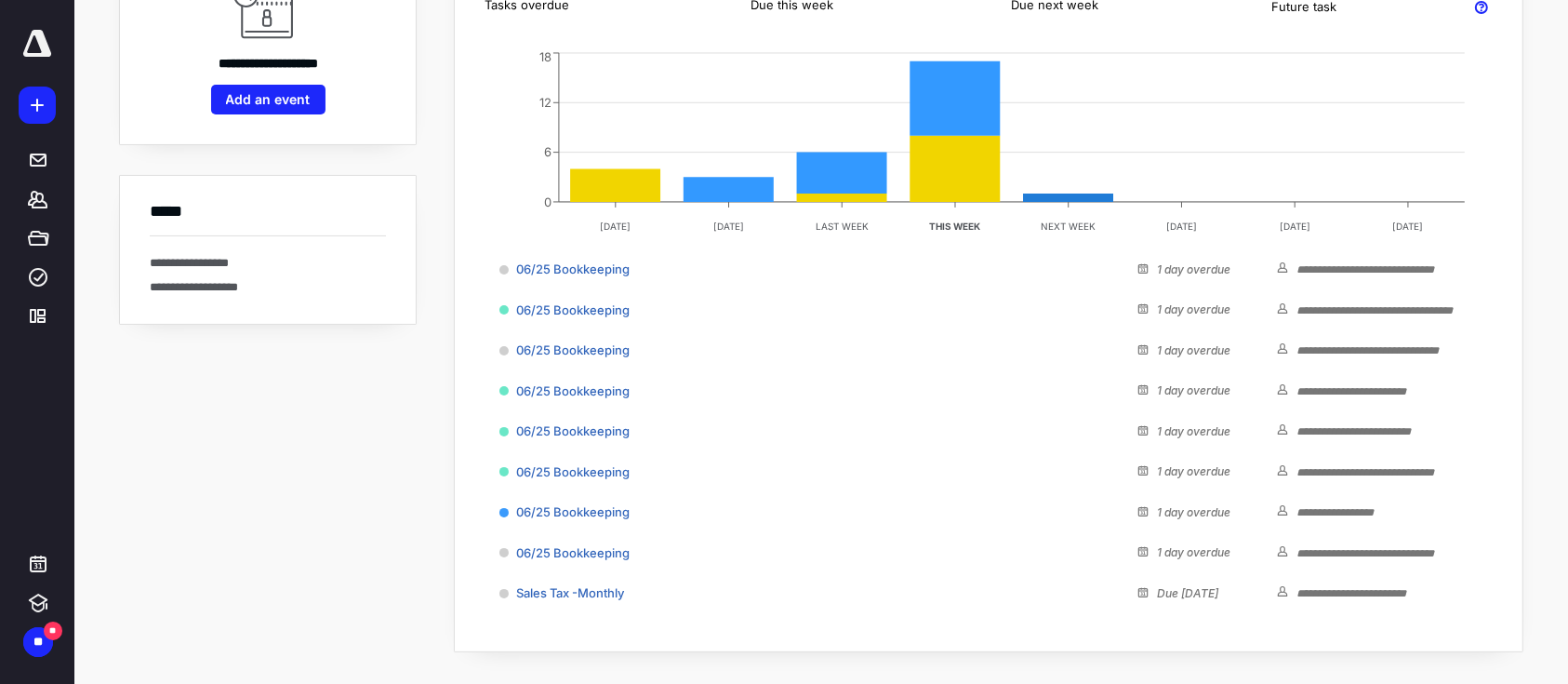 scroll, scrollTop: 212, scrollLeft: 0, axis: vertical 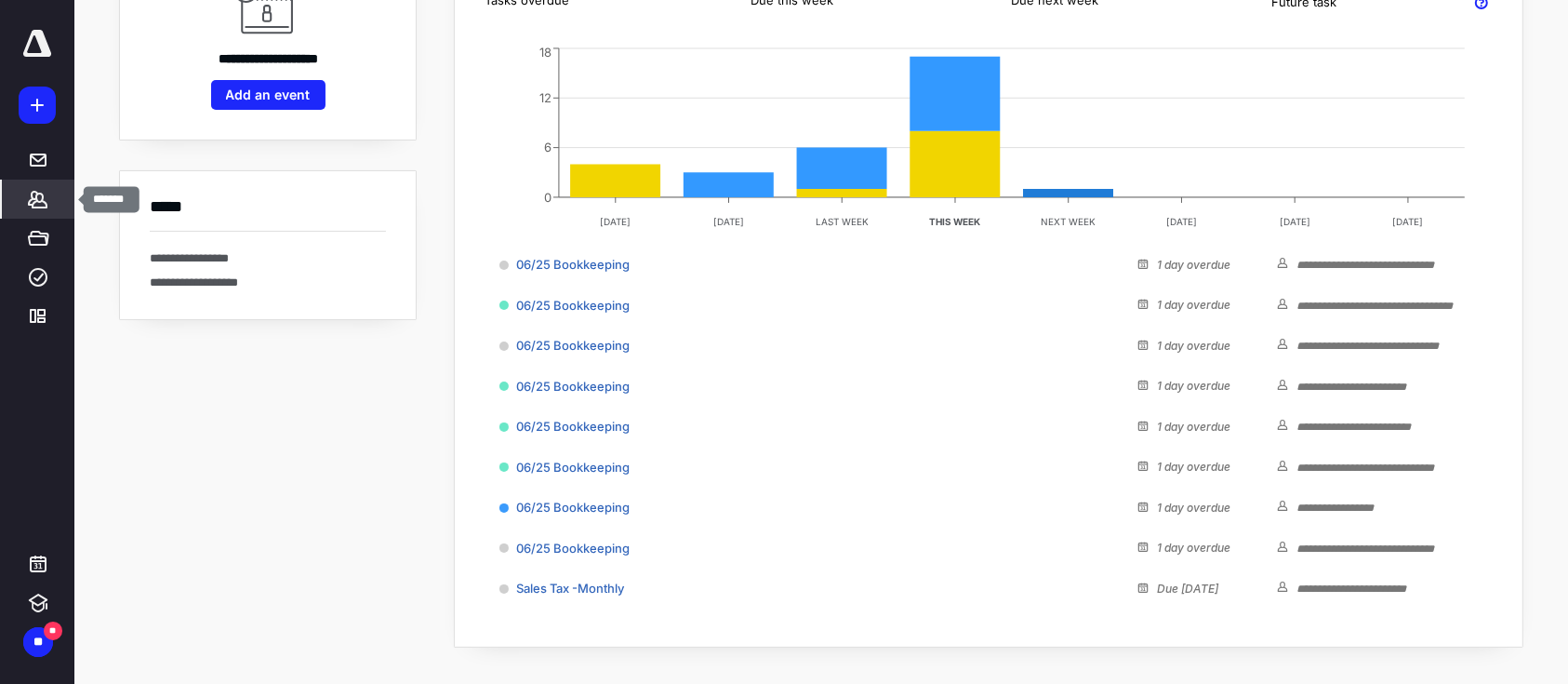 click 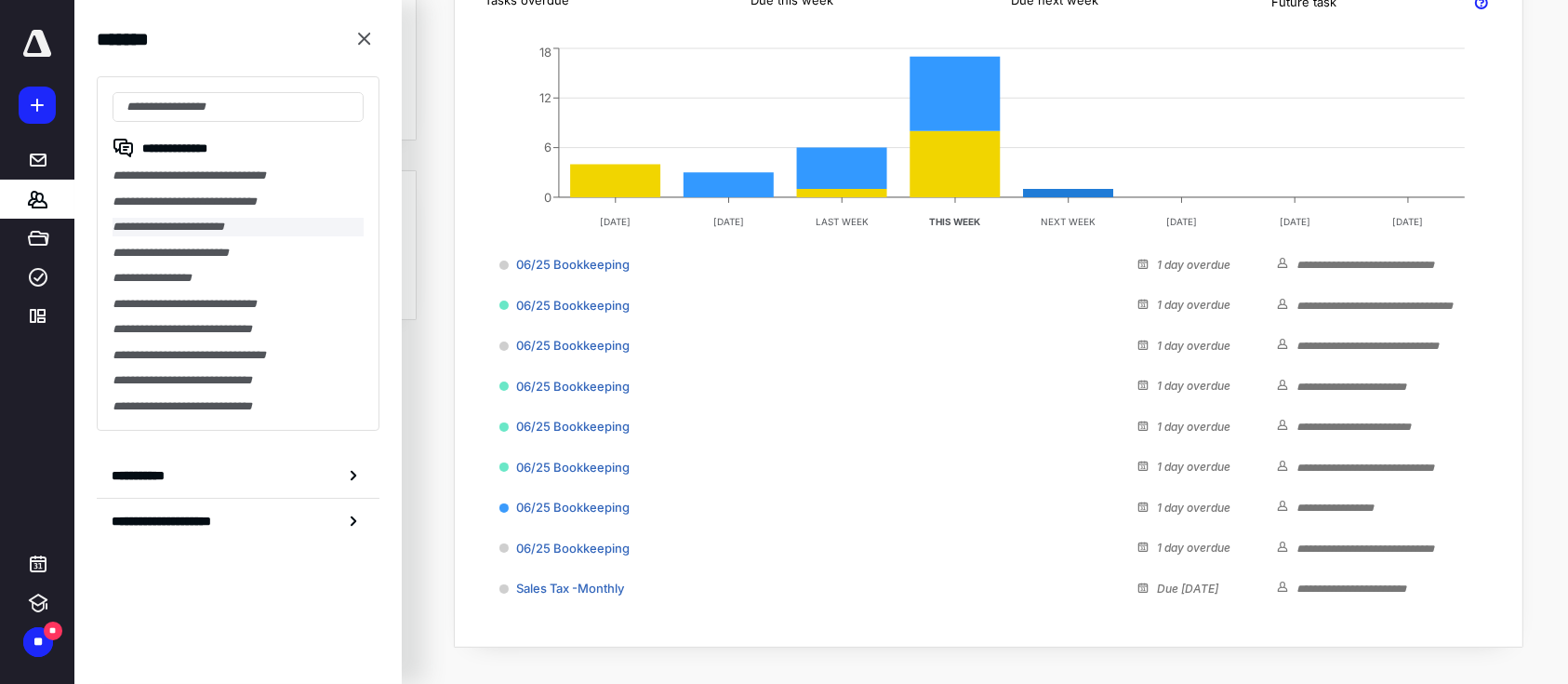 click on "**********" at bounding box center (238, 227) 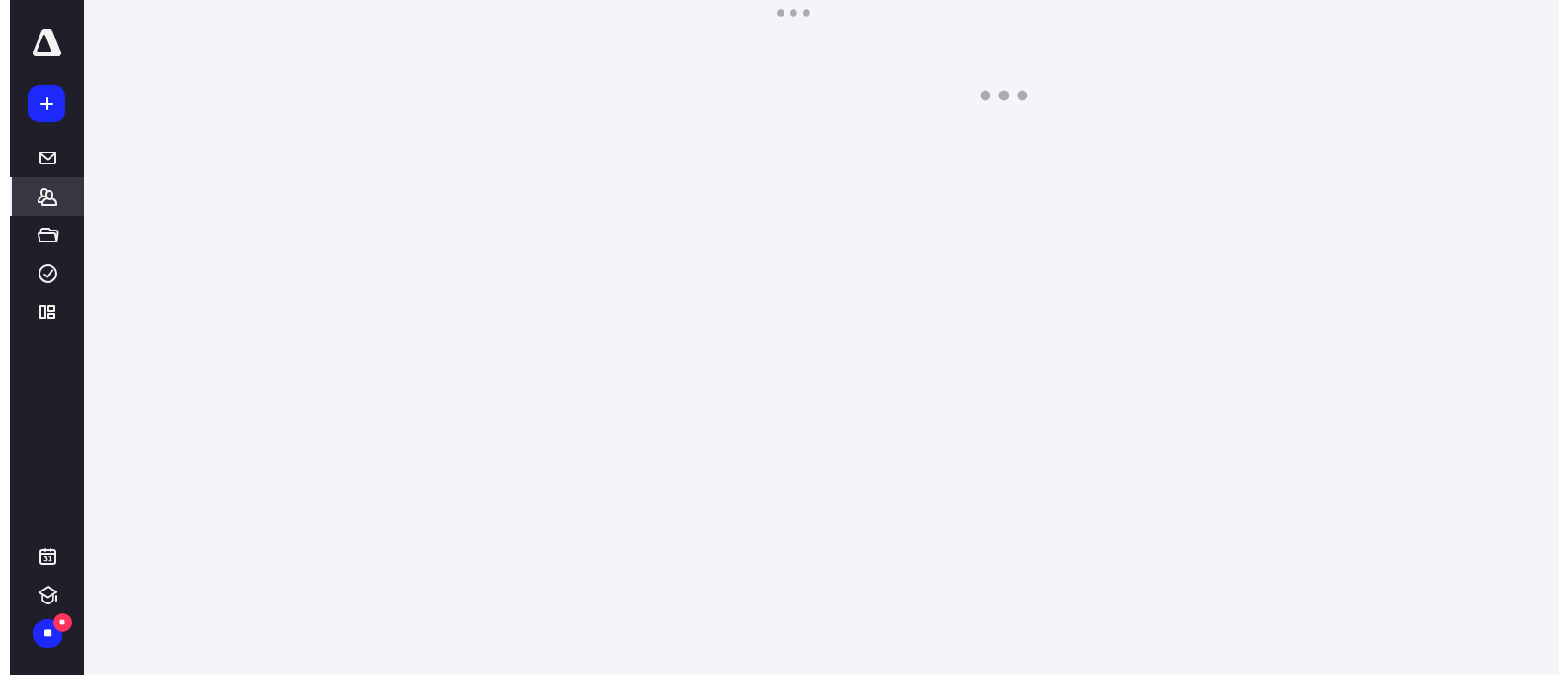 scroll, scrollTop: 0, scrollLeft: 0, axis: both 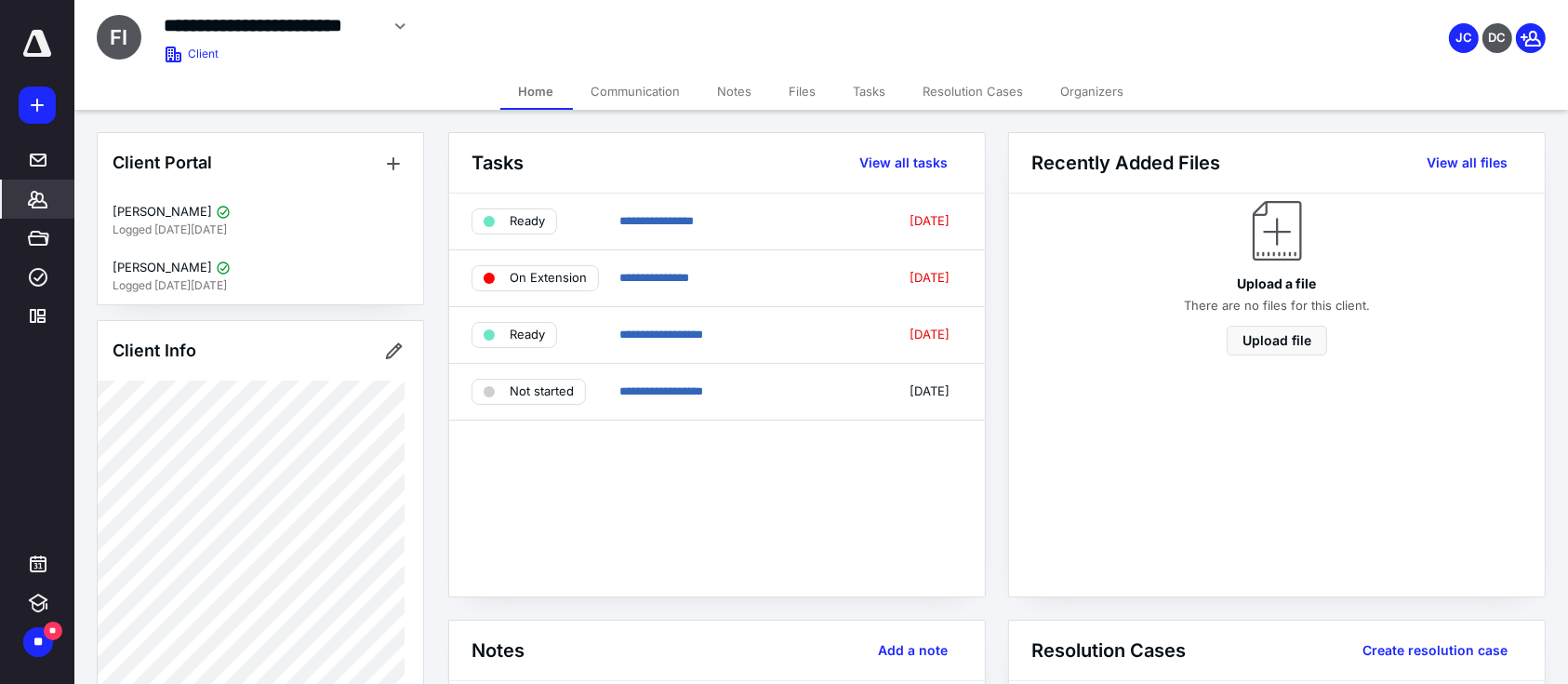 click on "Tasks" at bounding box center (870, 91) 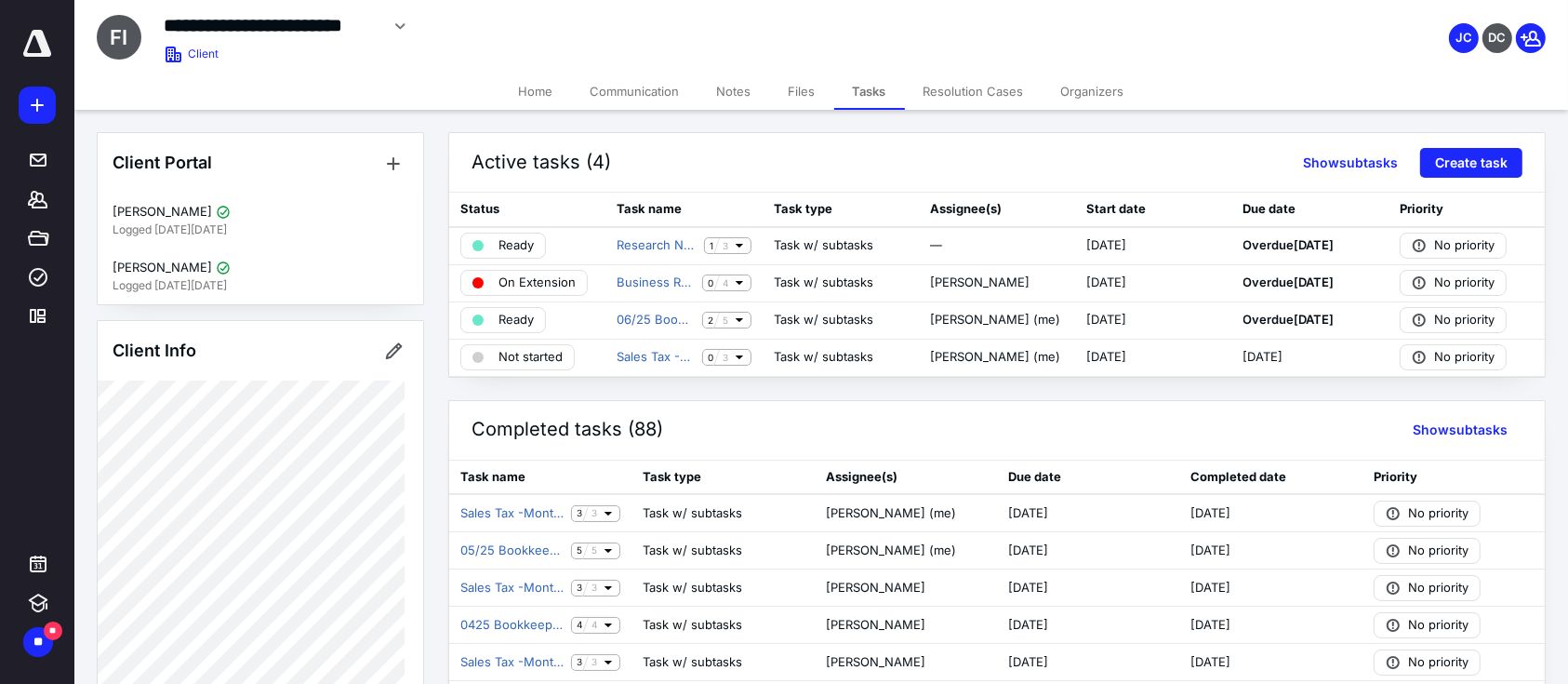 click on "Files" at bounding box center (802, 91) 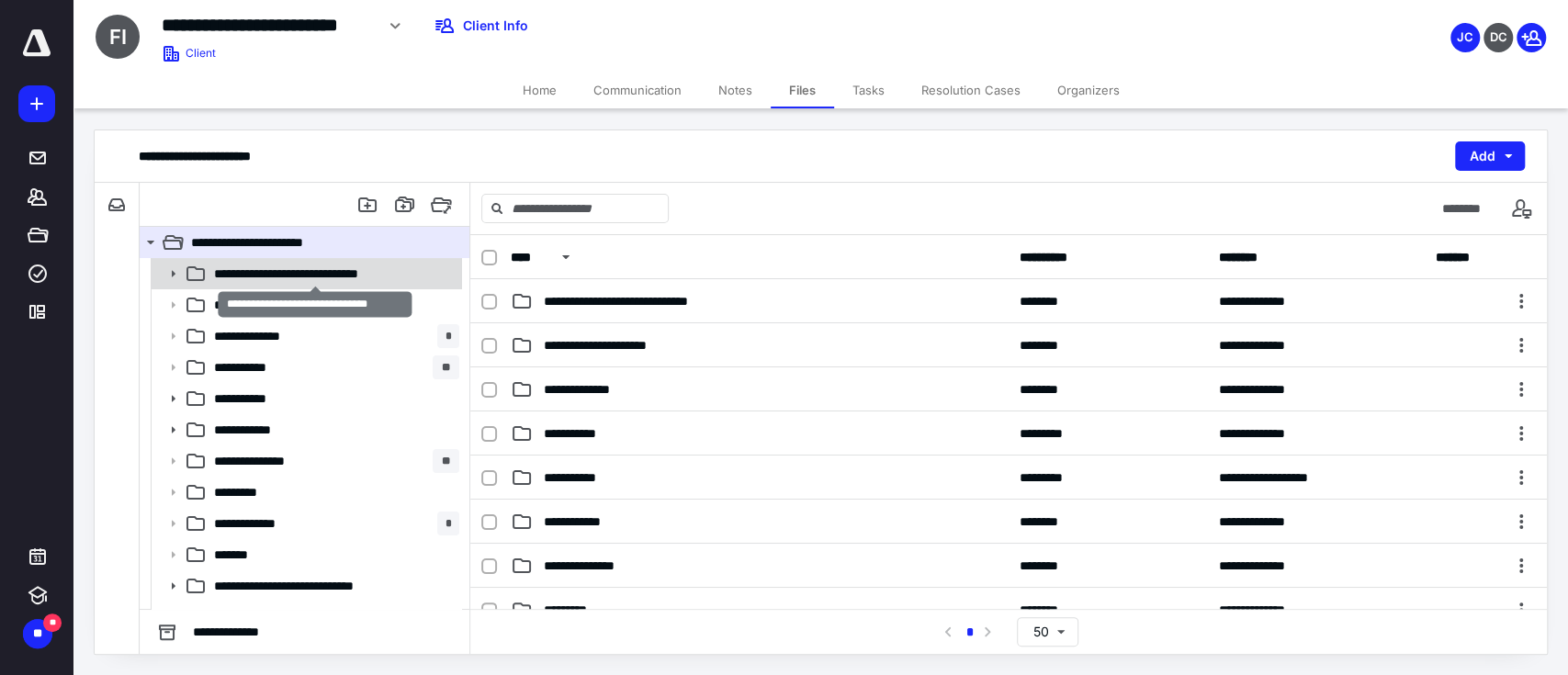 click on "**********" at bounding box center [314, 274] 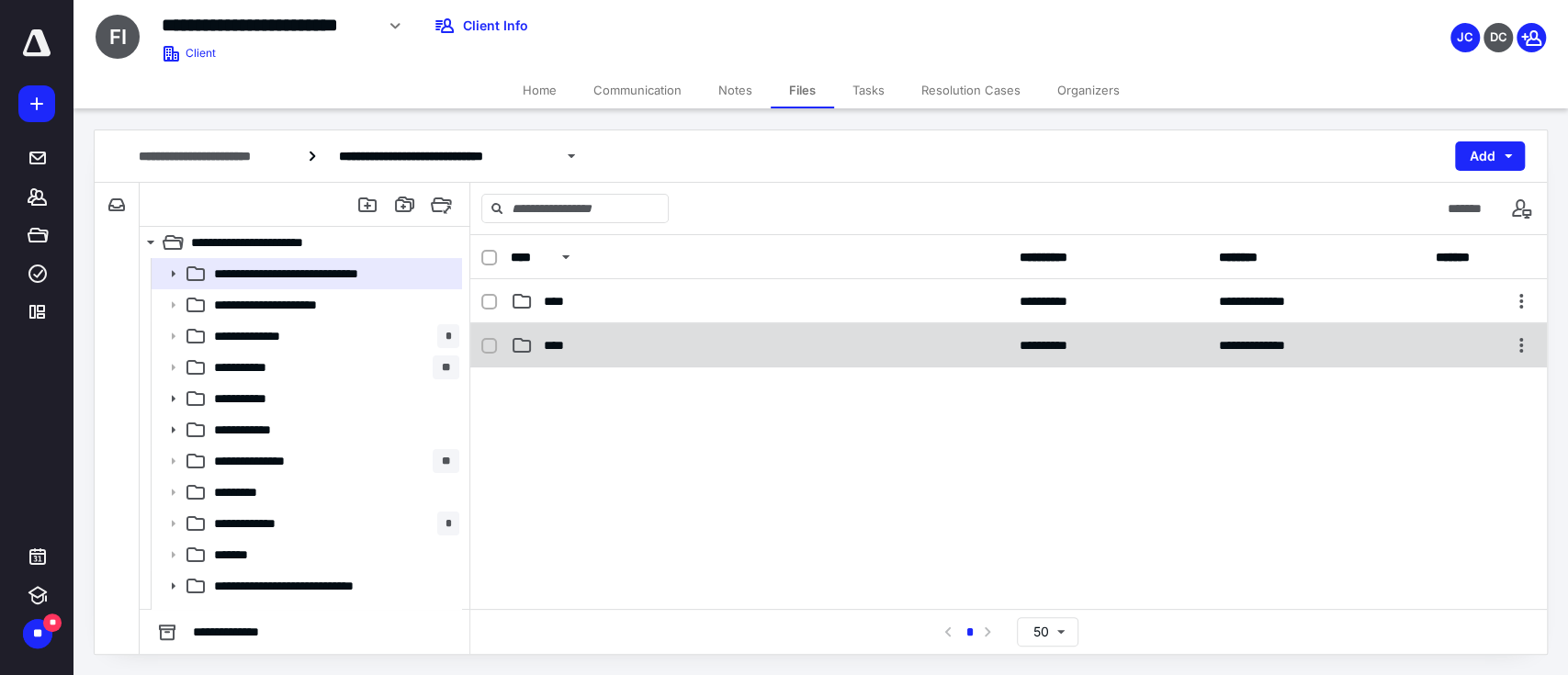 click on "****" at bounding box center [760, 345] 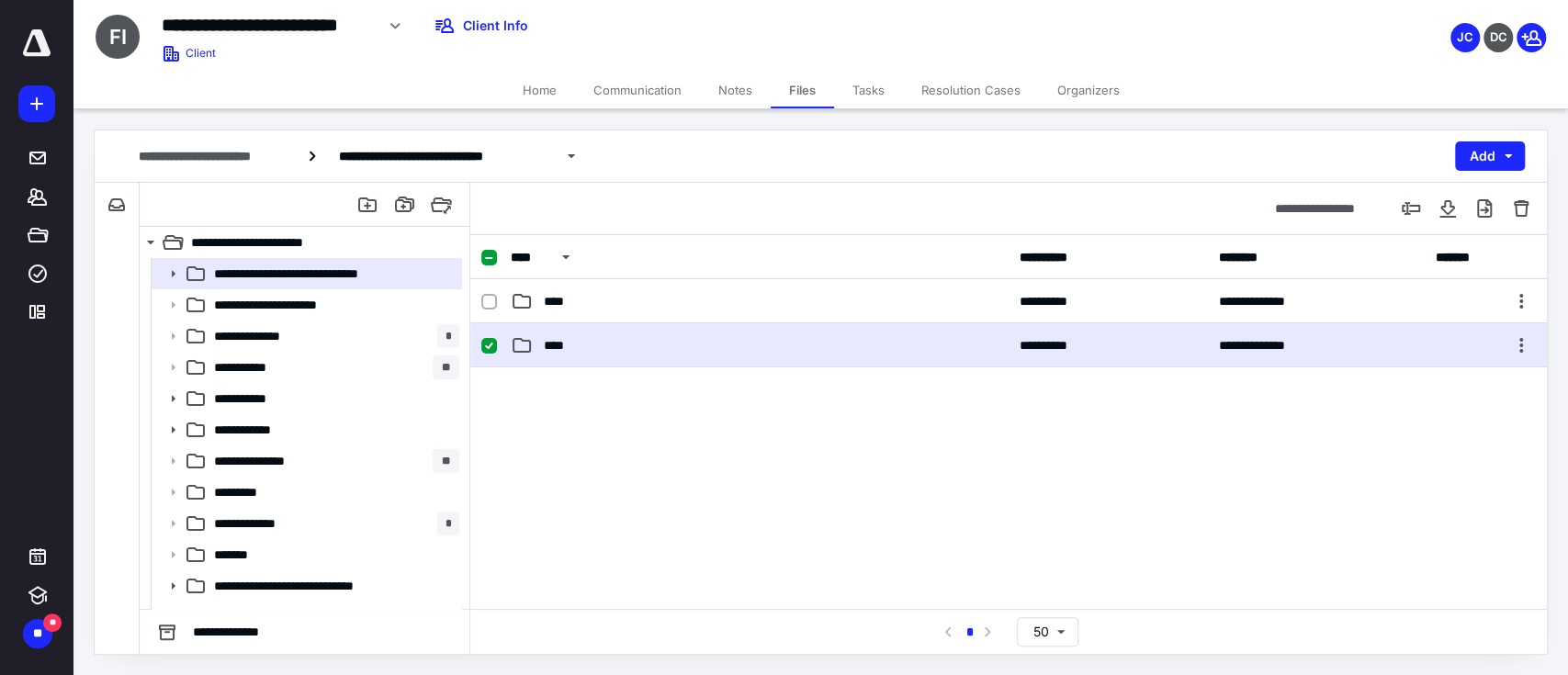 click on "****" at bounding box center (760, 345) 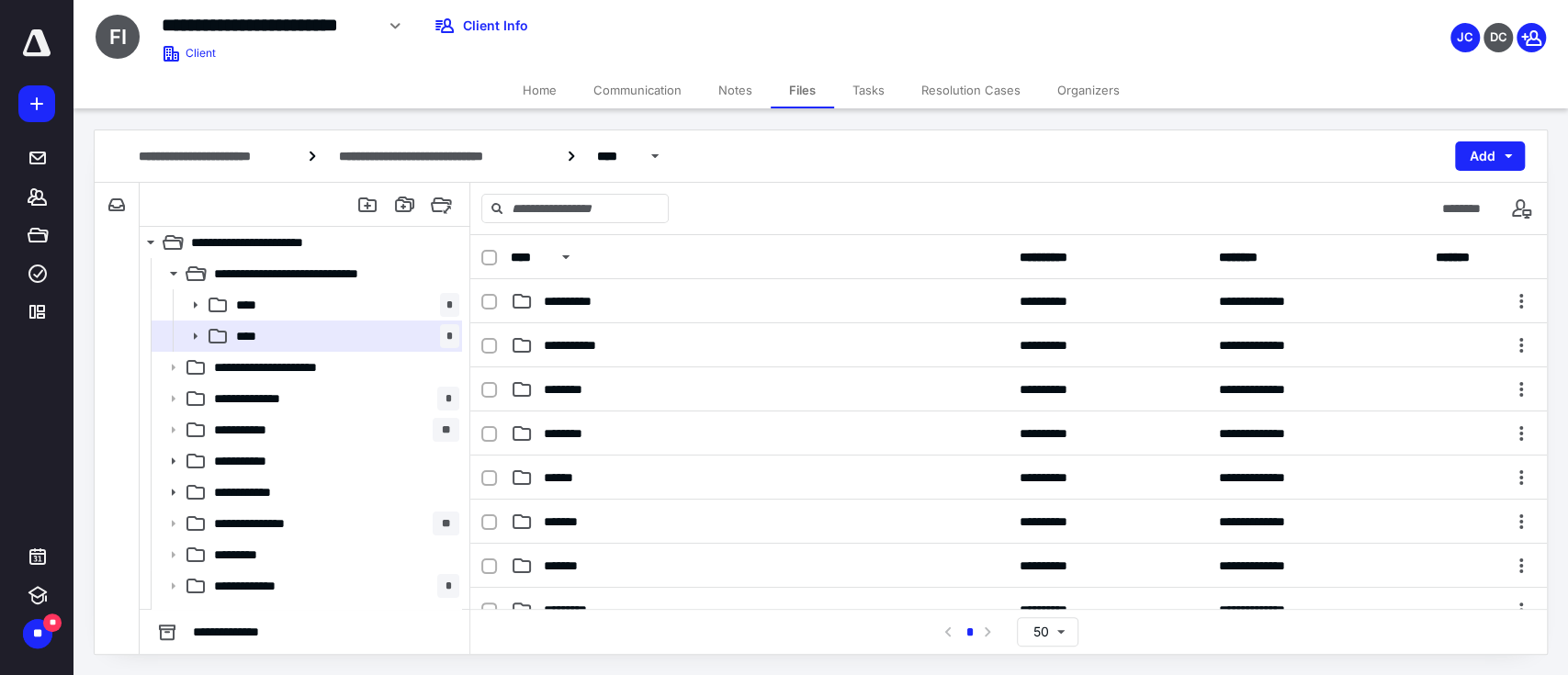 scroll, scrollTop: 472, scrollLeft: 0, axis: vertical 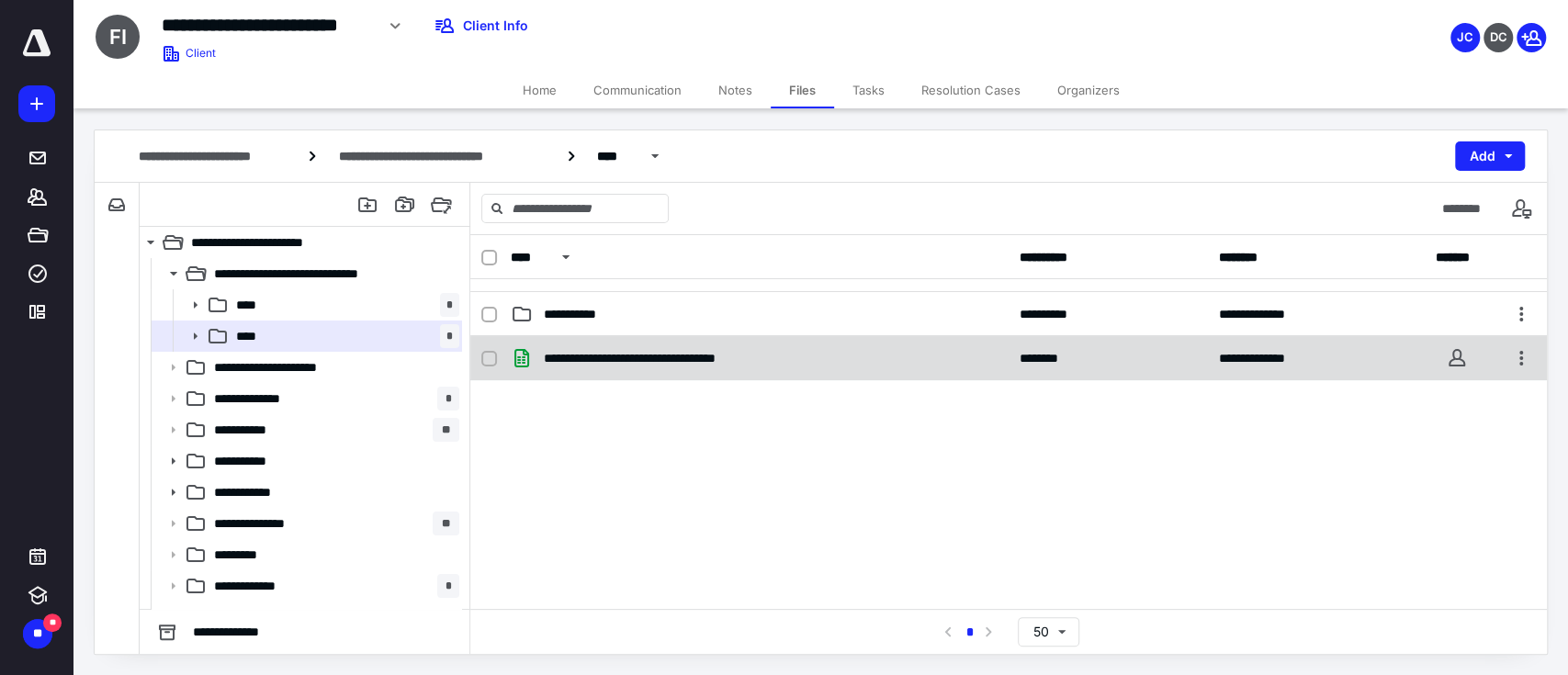click on "**********" at bounding box center (662, 358) 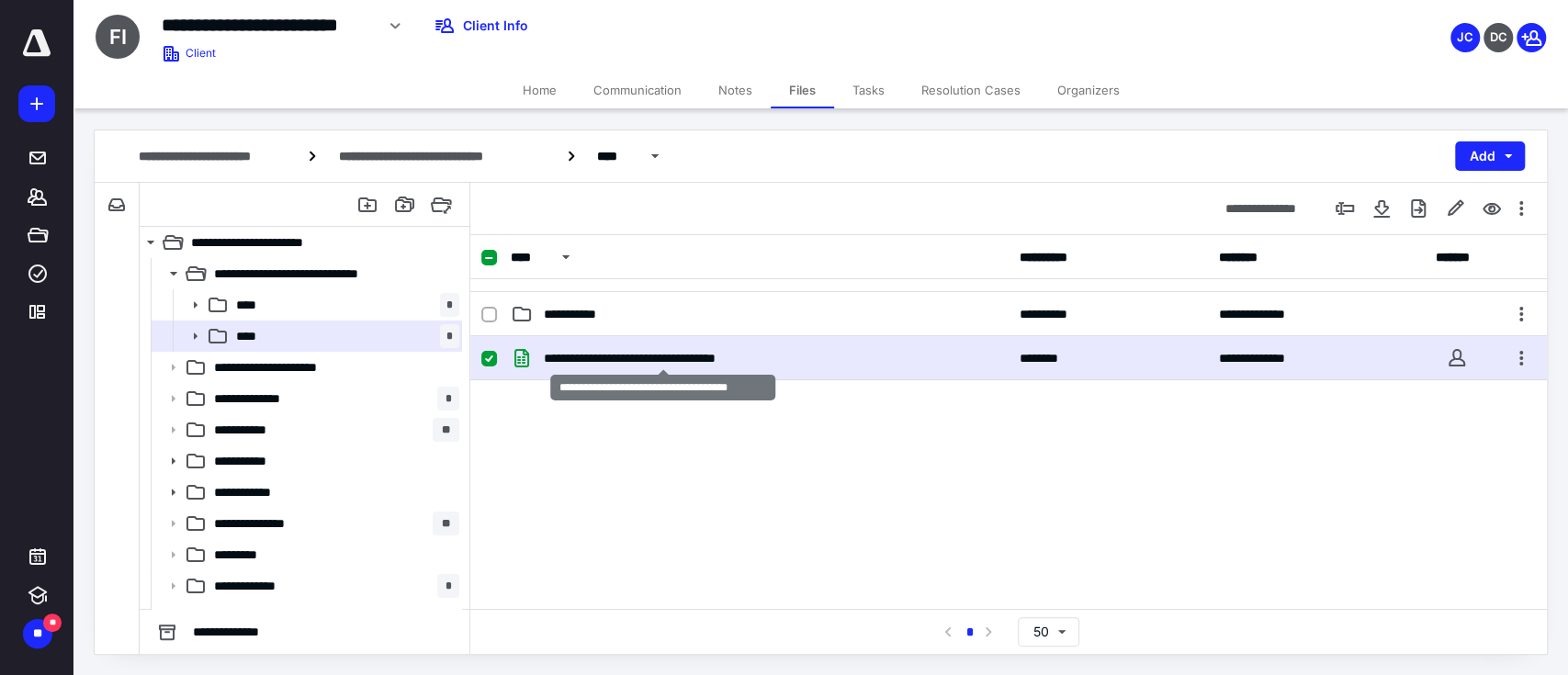 click on "**********" at bounding box center [662, 358] 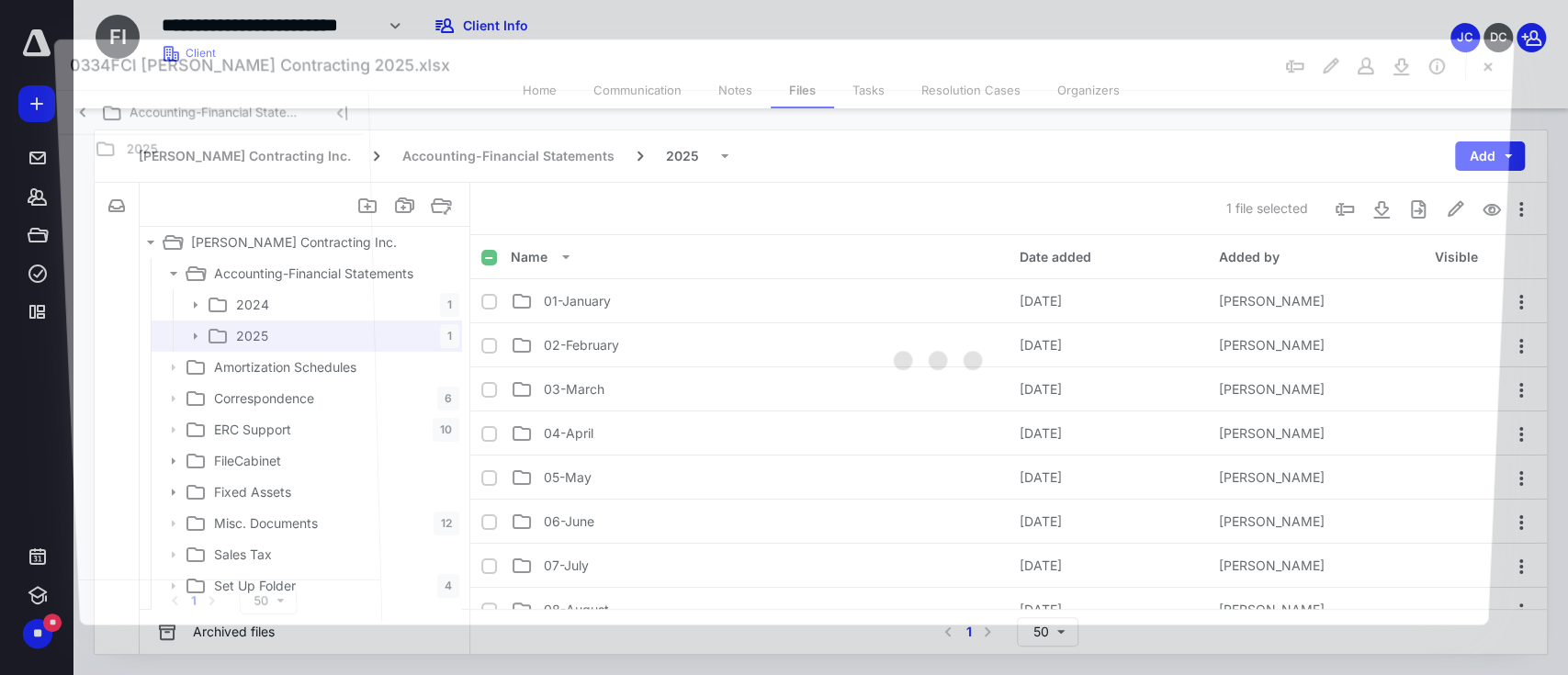 scroll, scrollTop: 472, scrollLeft: 0, axis: vertical 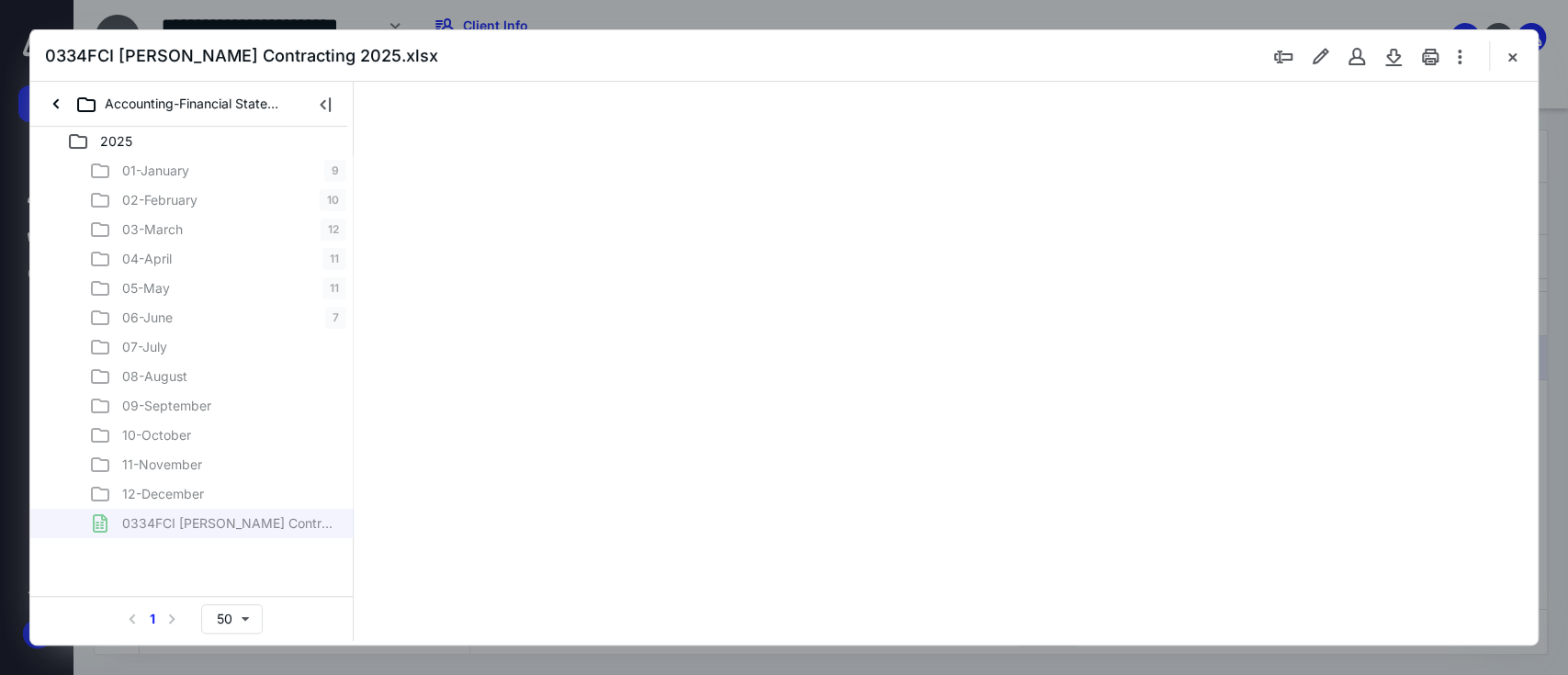 type on "62" 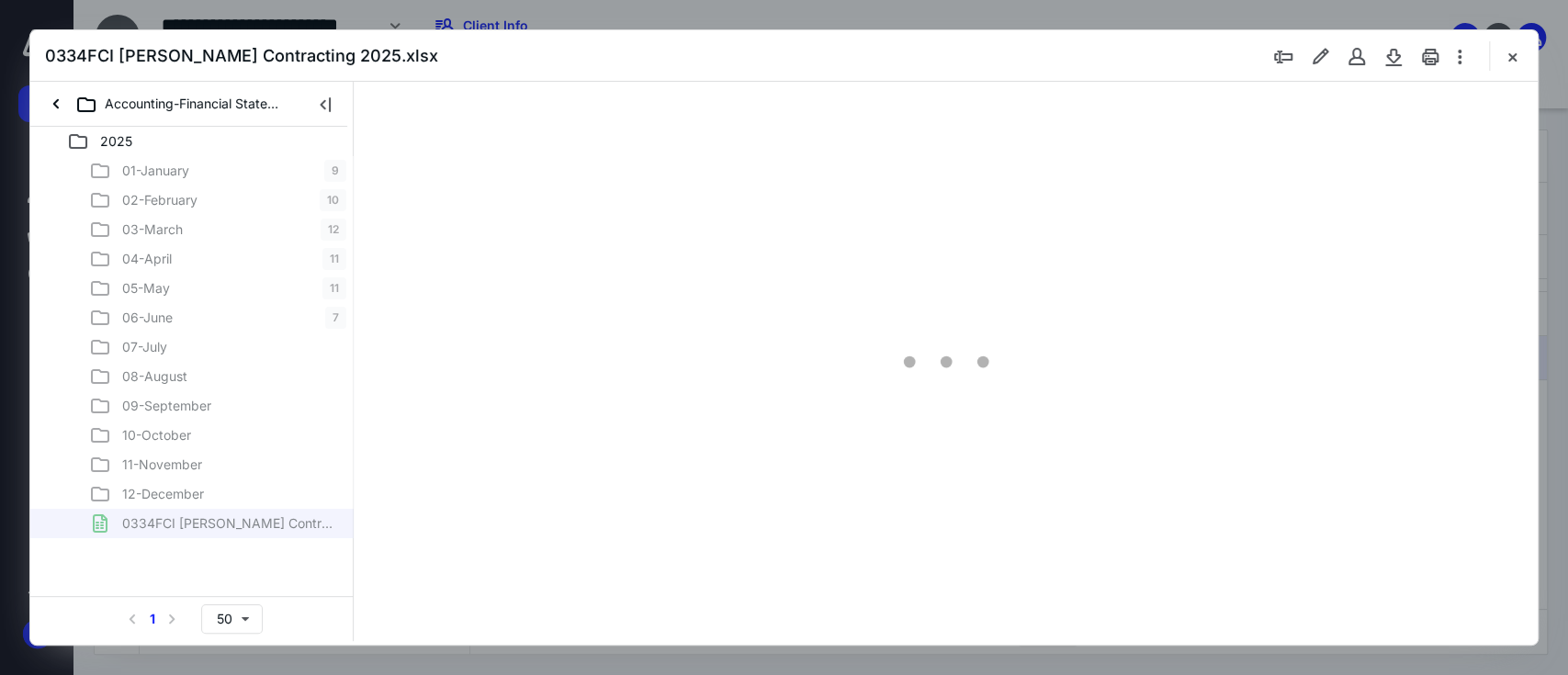 scroll, scrollTop: 72, scrollLeft: 0, axis: vertical 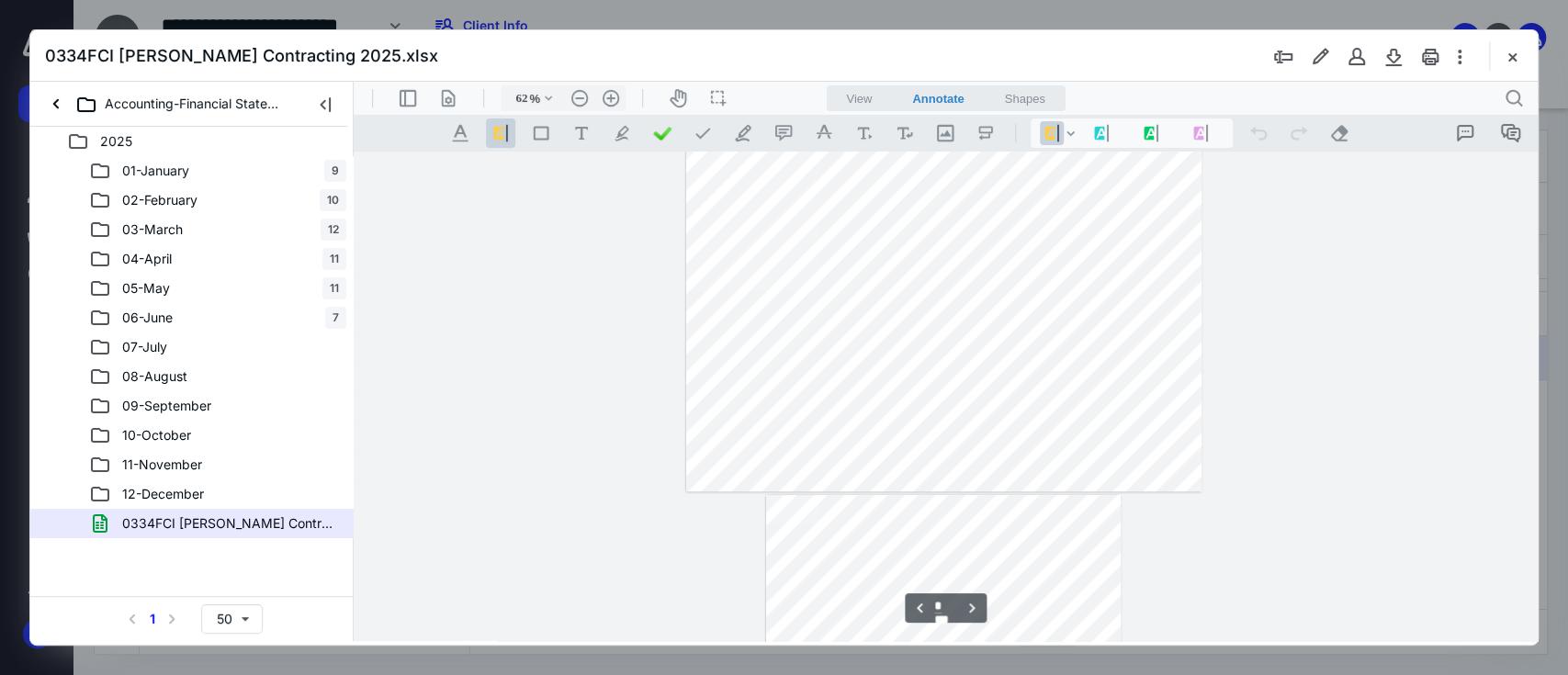 type on "*" 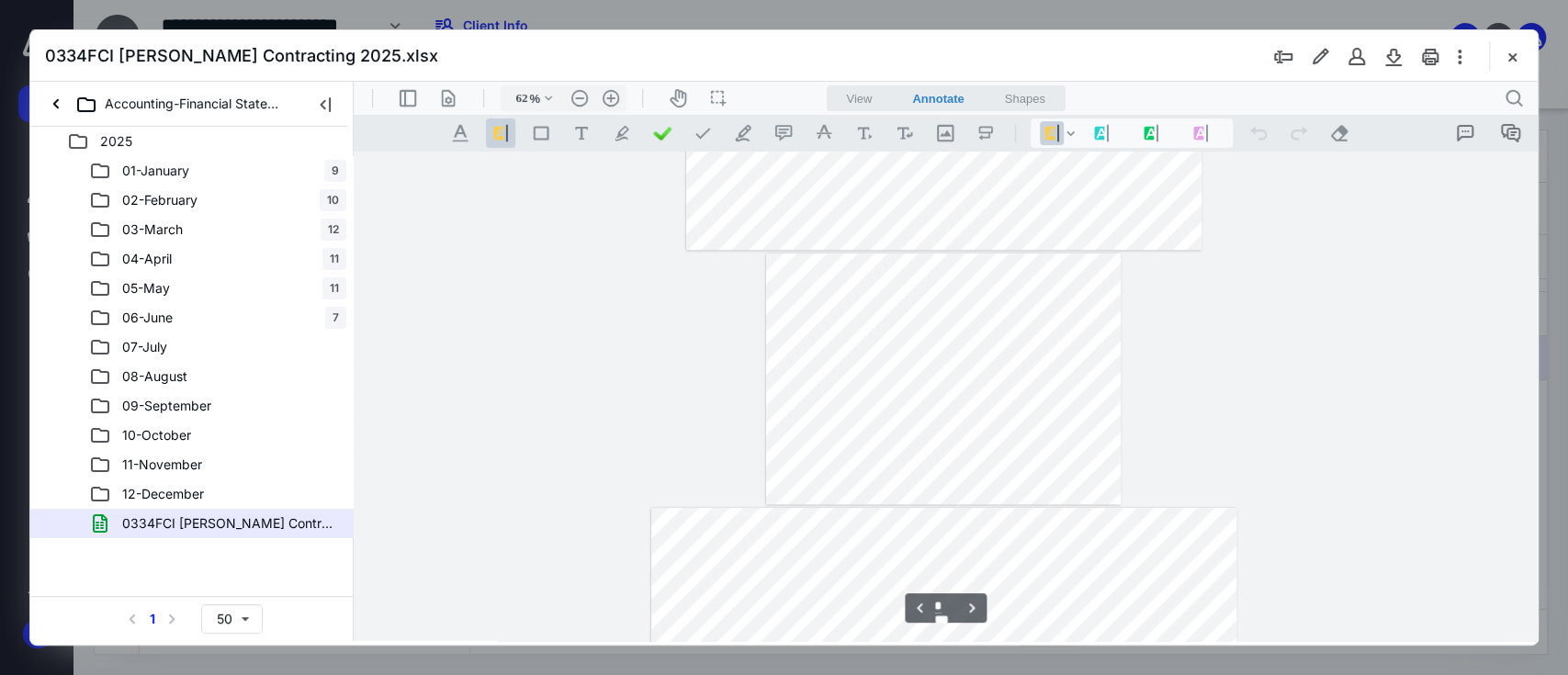 scroll, scrollTop: 806, scrollLeft: 0, axis: vertical 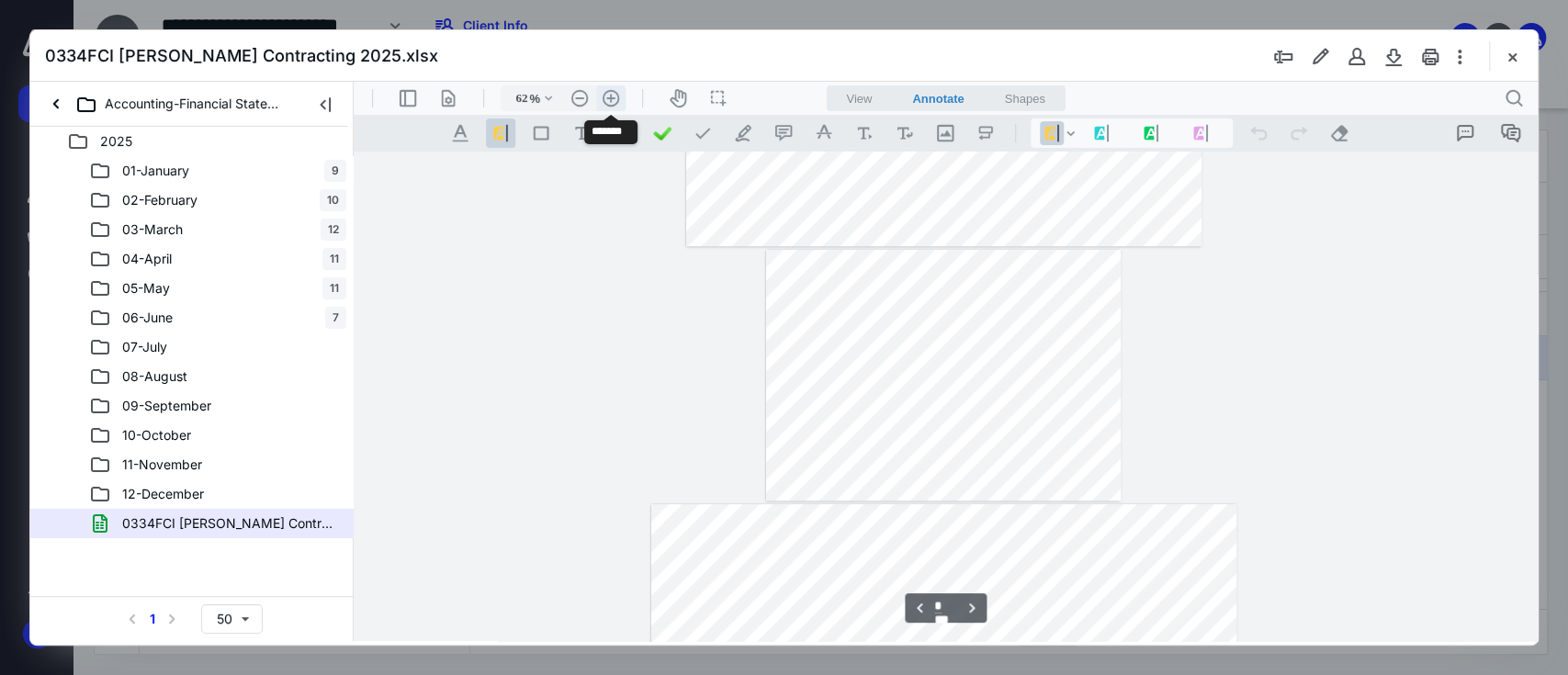 click on ".cls-1{fill:#abb0c4;} icon - header - zoom - in - line" at bounding box center [611, 98] 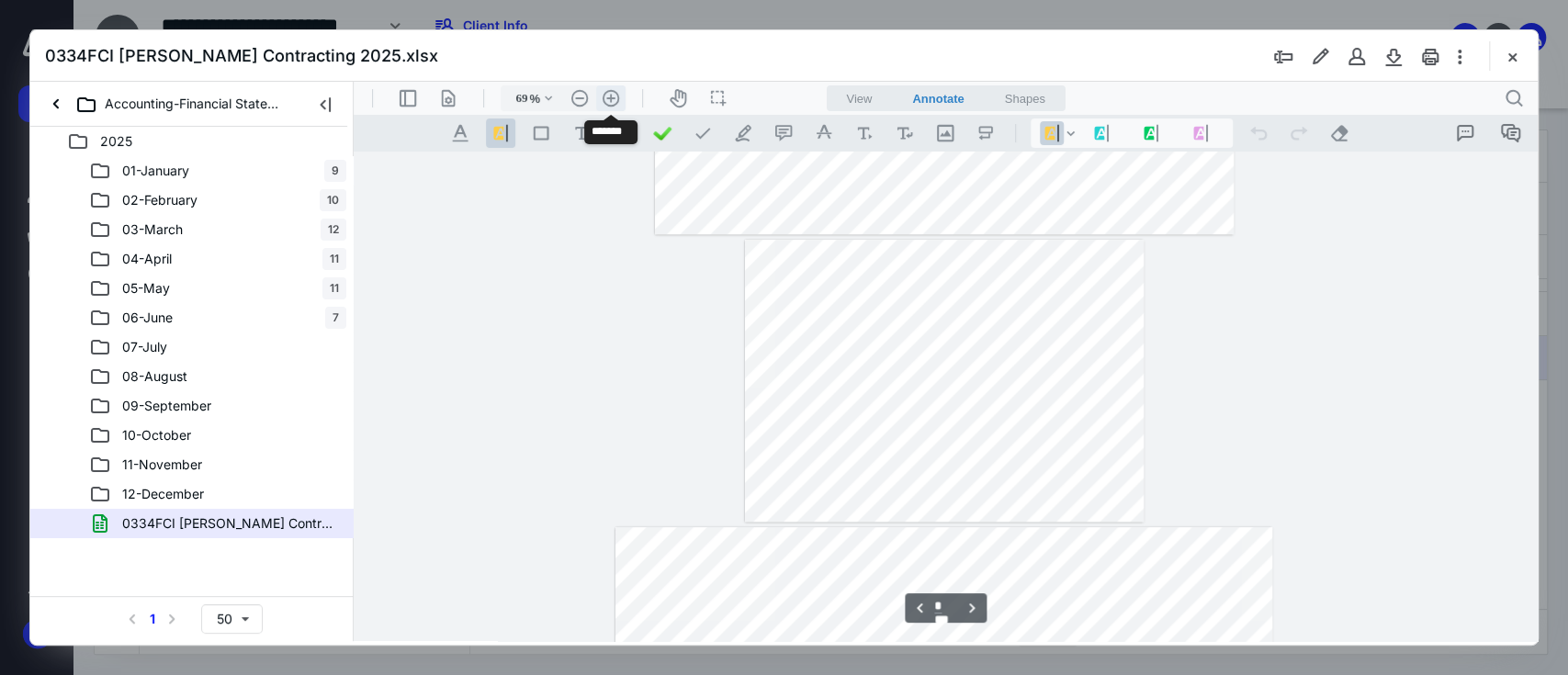 click on ".cls-1{fill:#abb0c4;} icon - header - zoom - in - line" at bounding box center [611, 98] 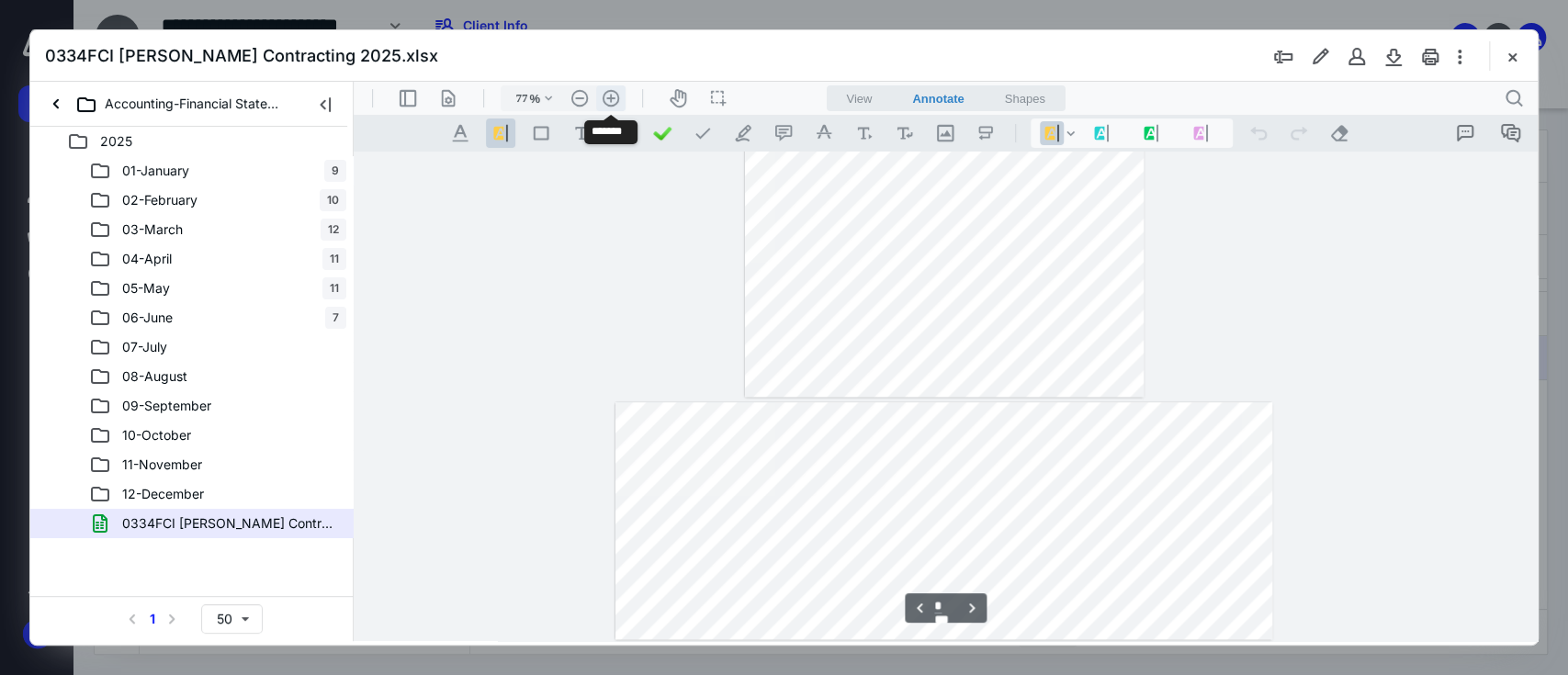 click on ".cls-1{fill:#abb0c4;} icon - header - zoom - in - line" at bounding box center [611, 98] 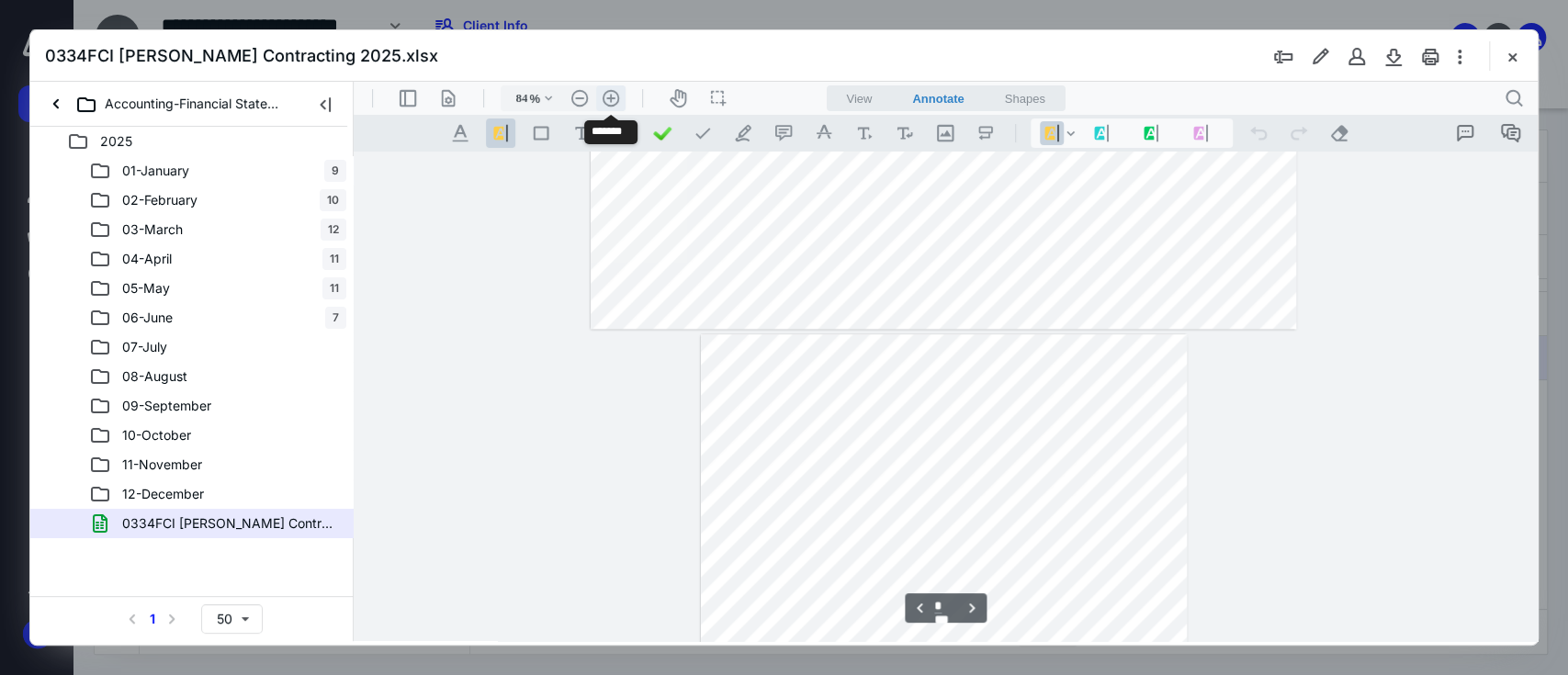 scroll, scrollTop: 1181, scrollLeft: 0, axis: vertical 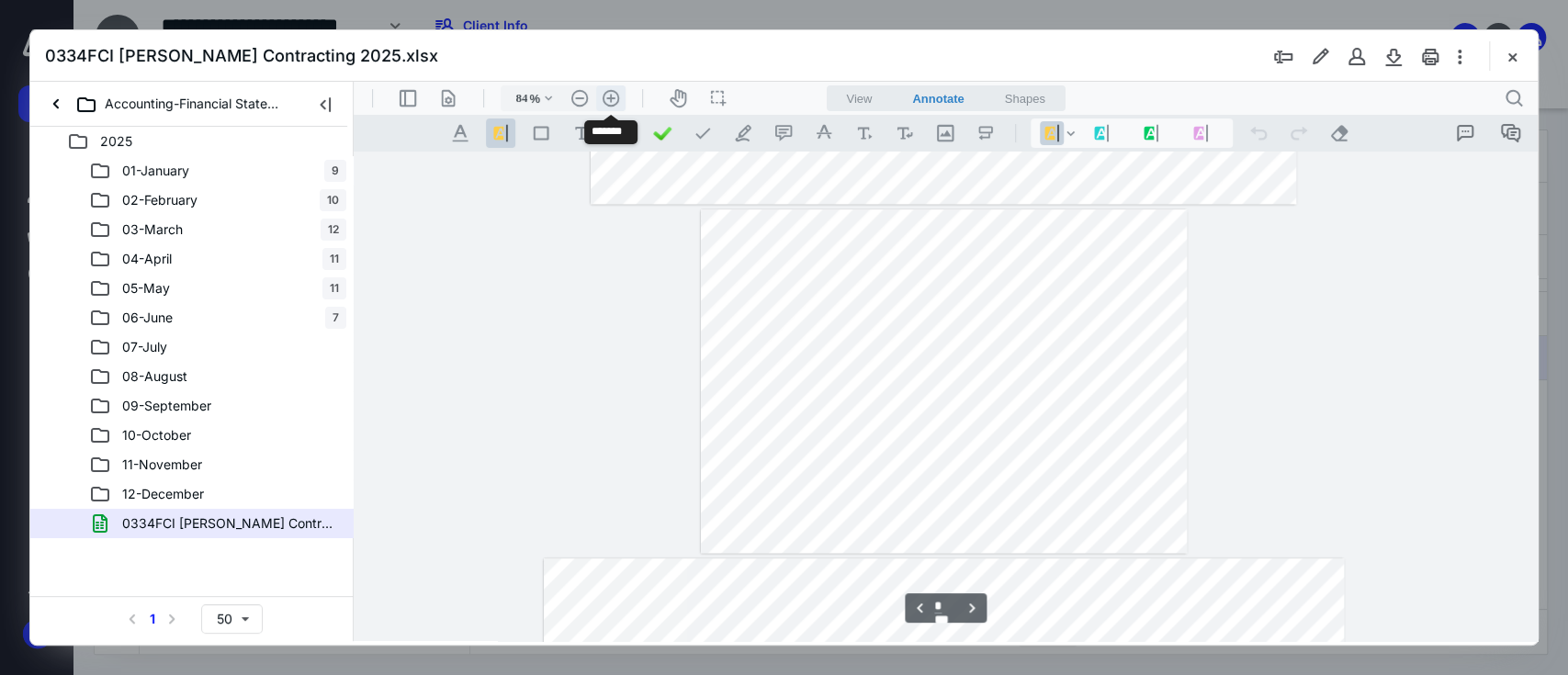 click on ".cls-1{fill:#abb0c4;} icon - header - zoom - in - line" at bounding box center (611, 98) 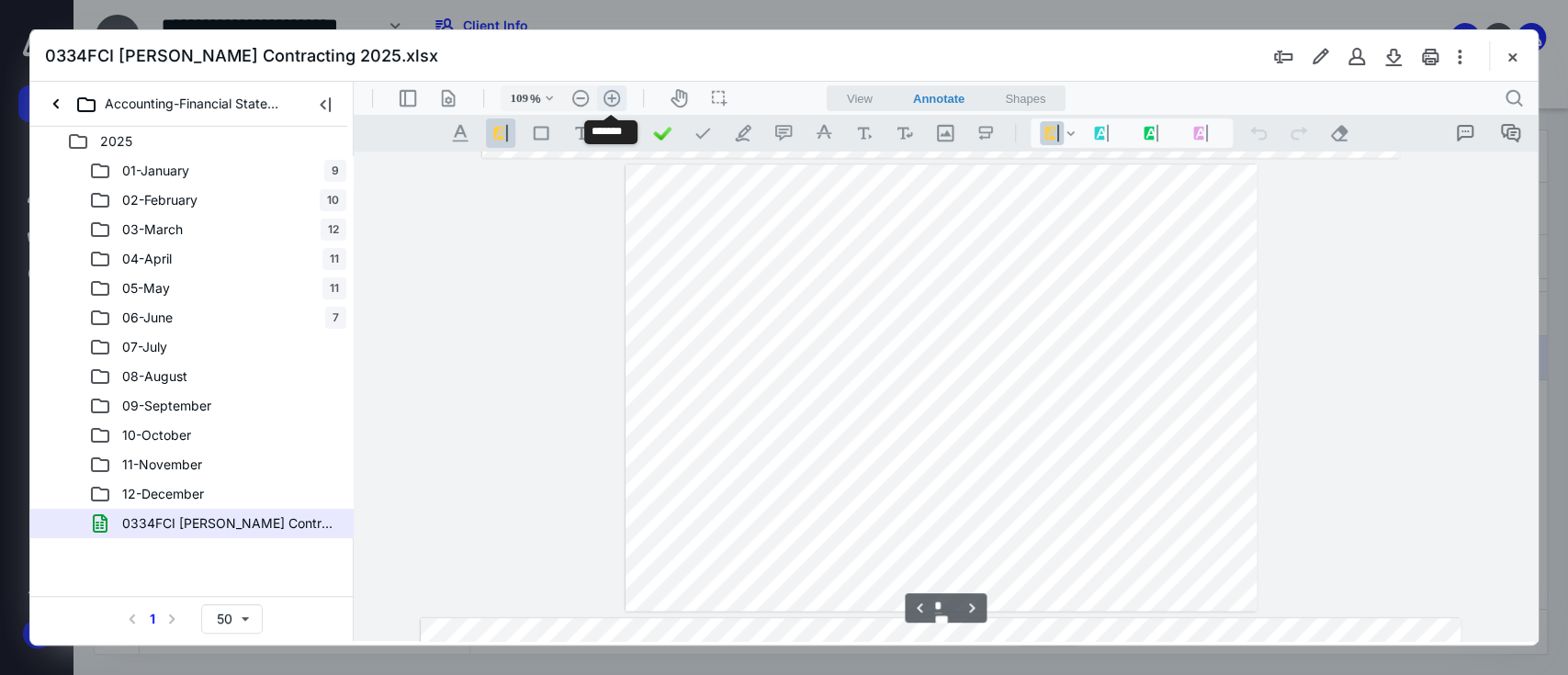 click on ".cls-1{fill:#abb0c4;} icon - header - zoom - in - line" at bounding box center [612, 98] 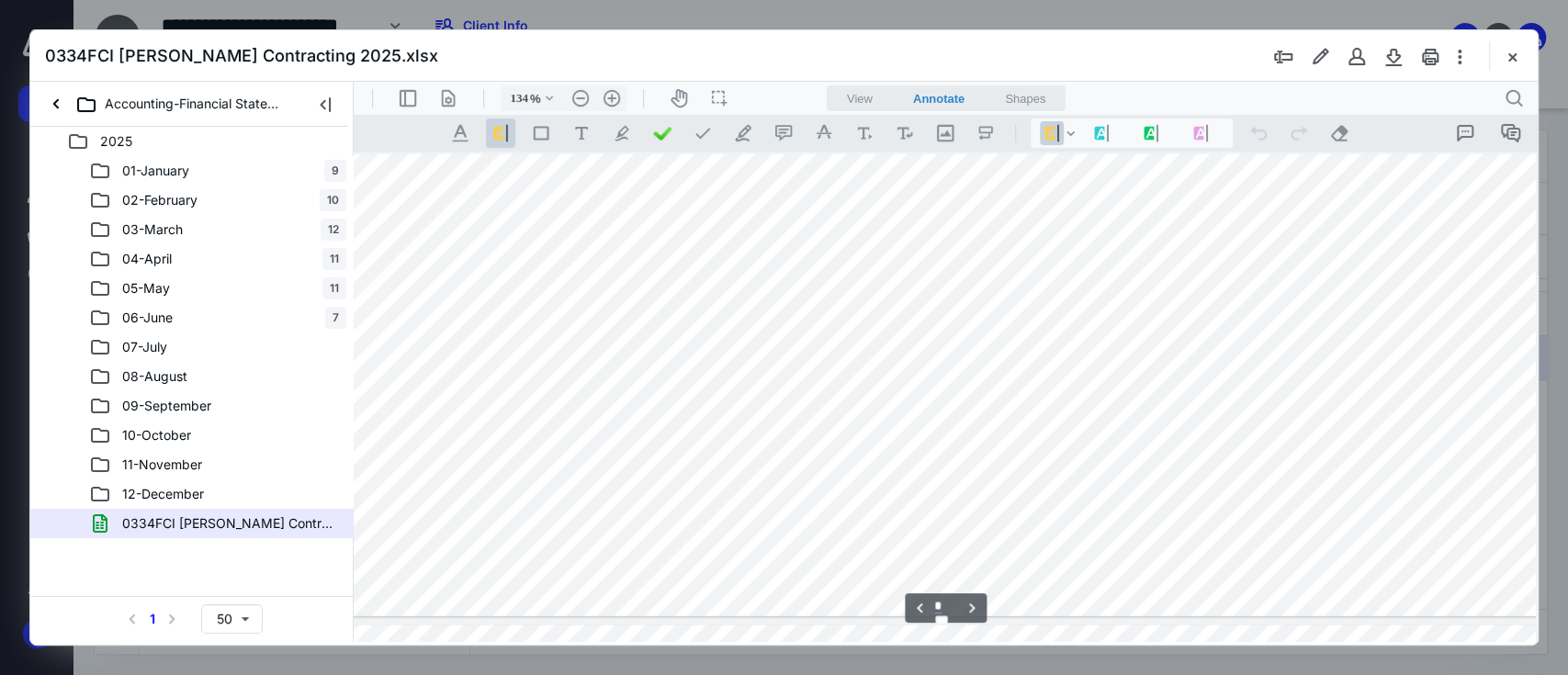 scroll, scrollTop: 2626, scrollLeft: 198, axis: both 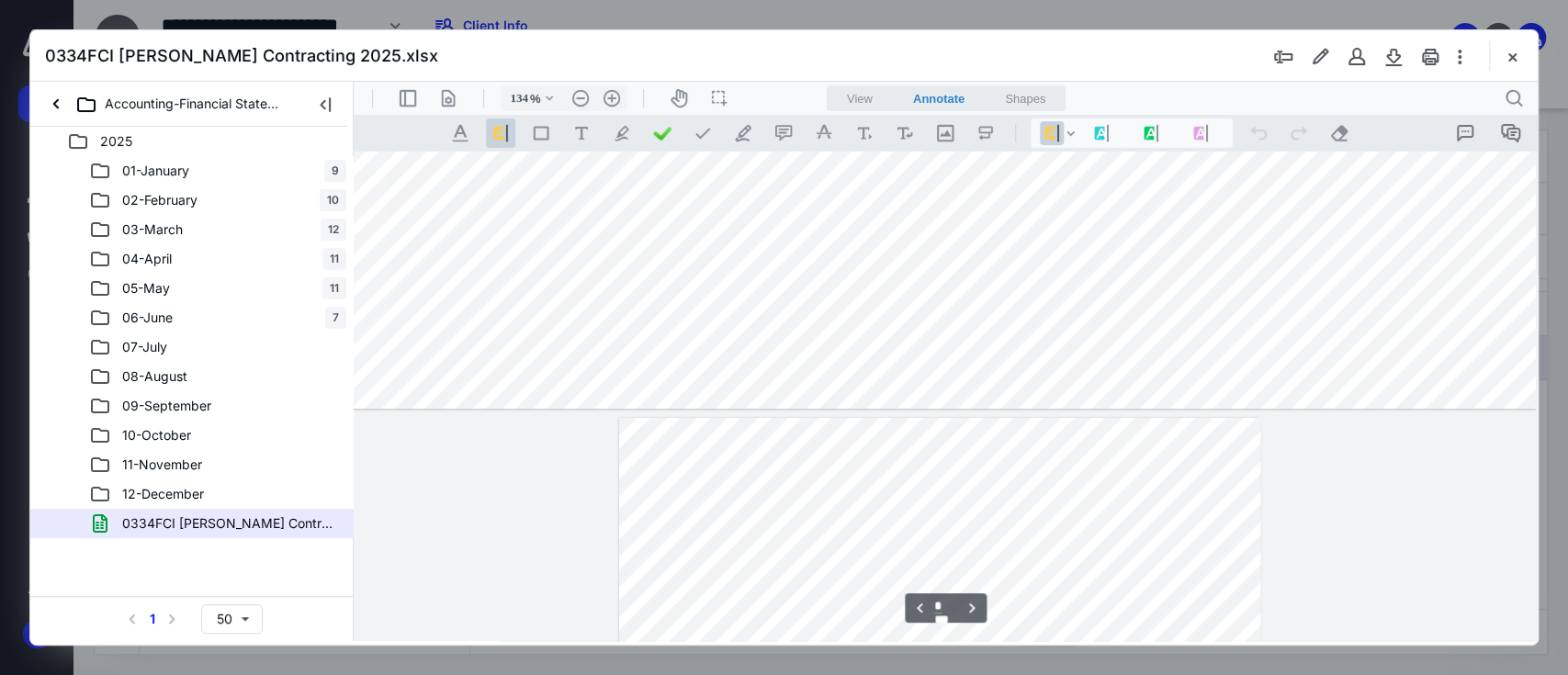 type on "*" 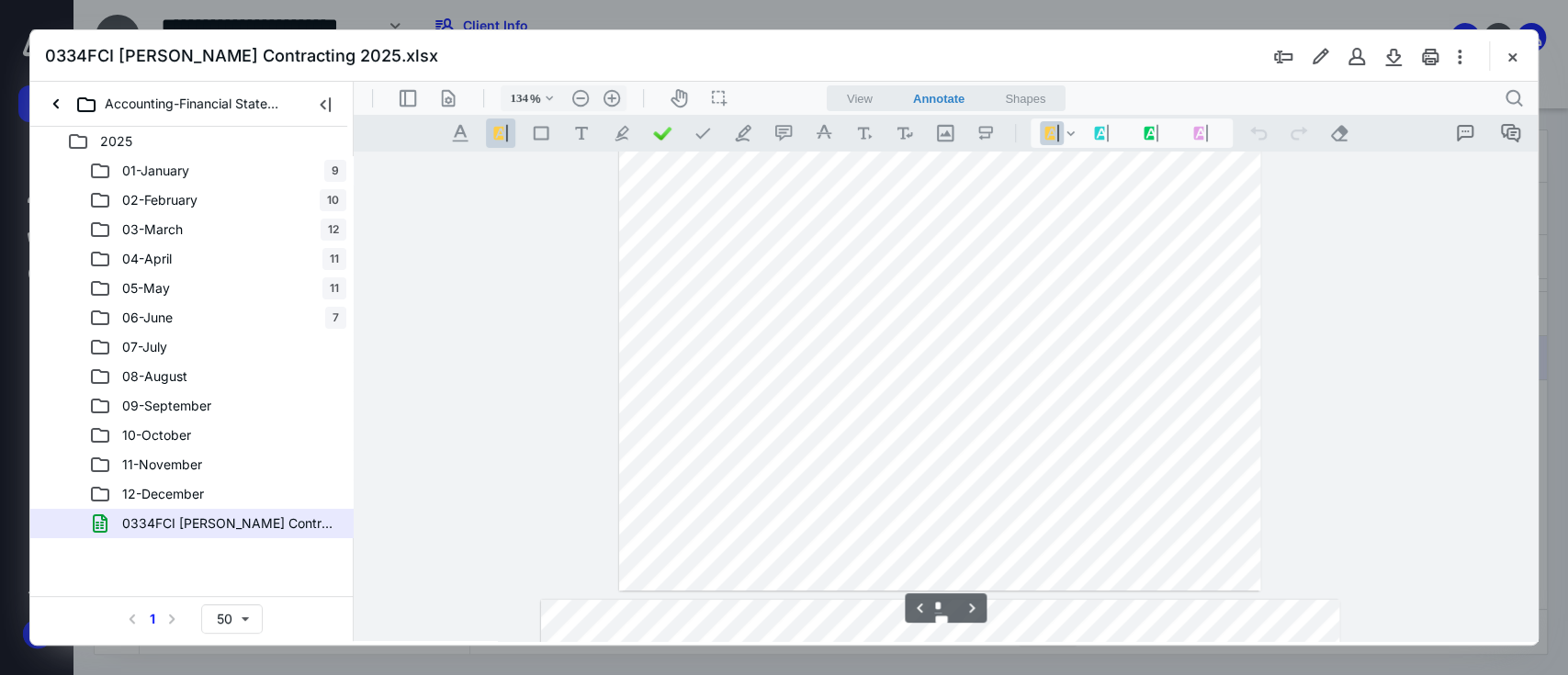 scroll, scrollTop: 4340, scrollLeft: 198, axis: both 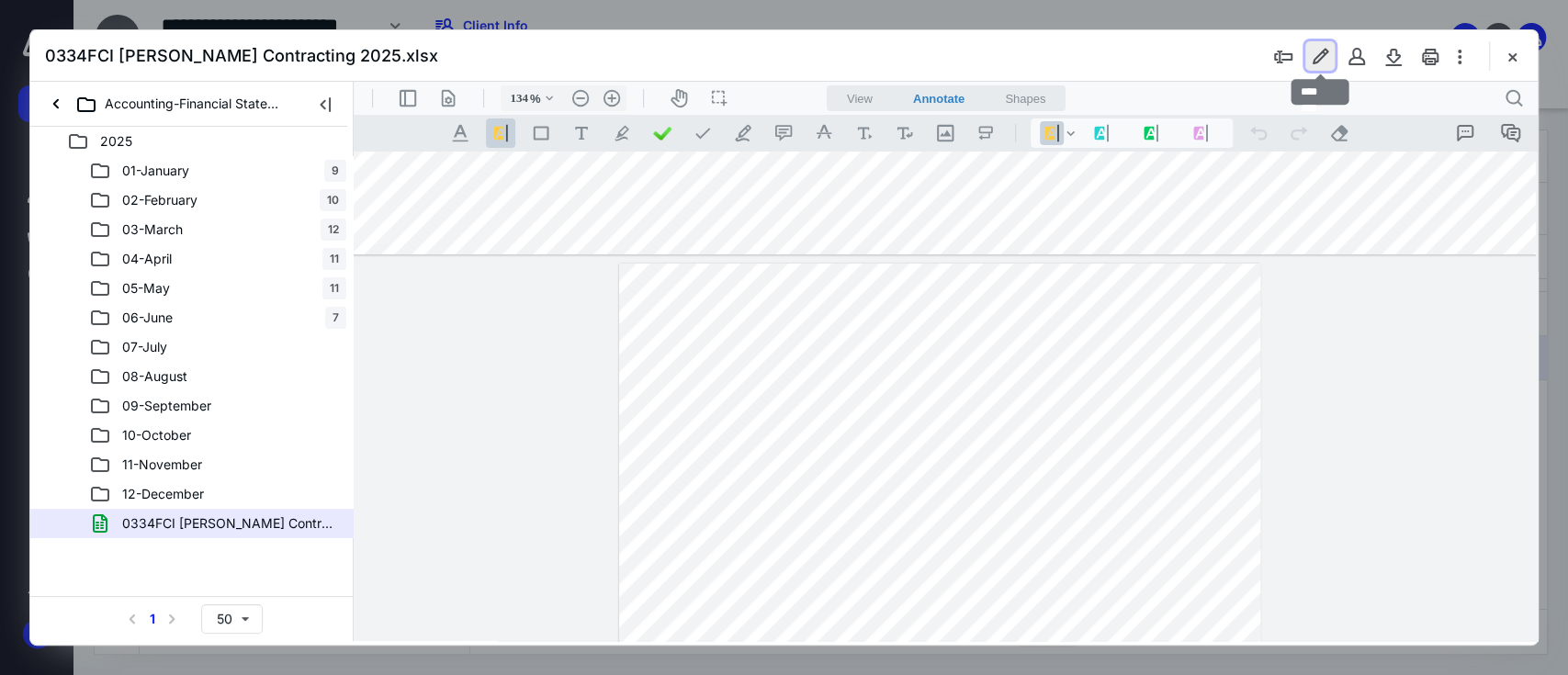 click at bounding box center (1320, 56) 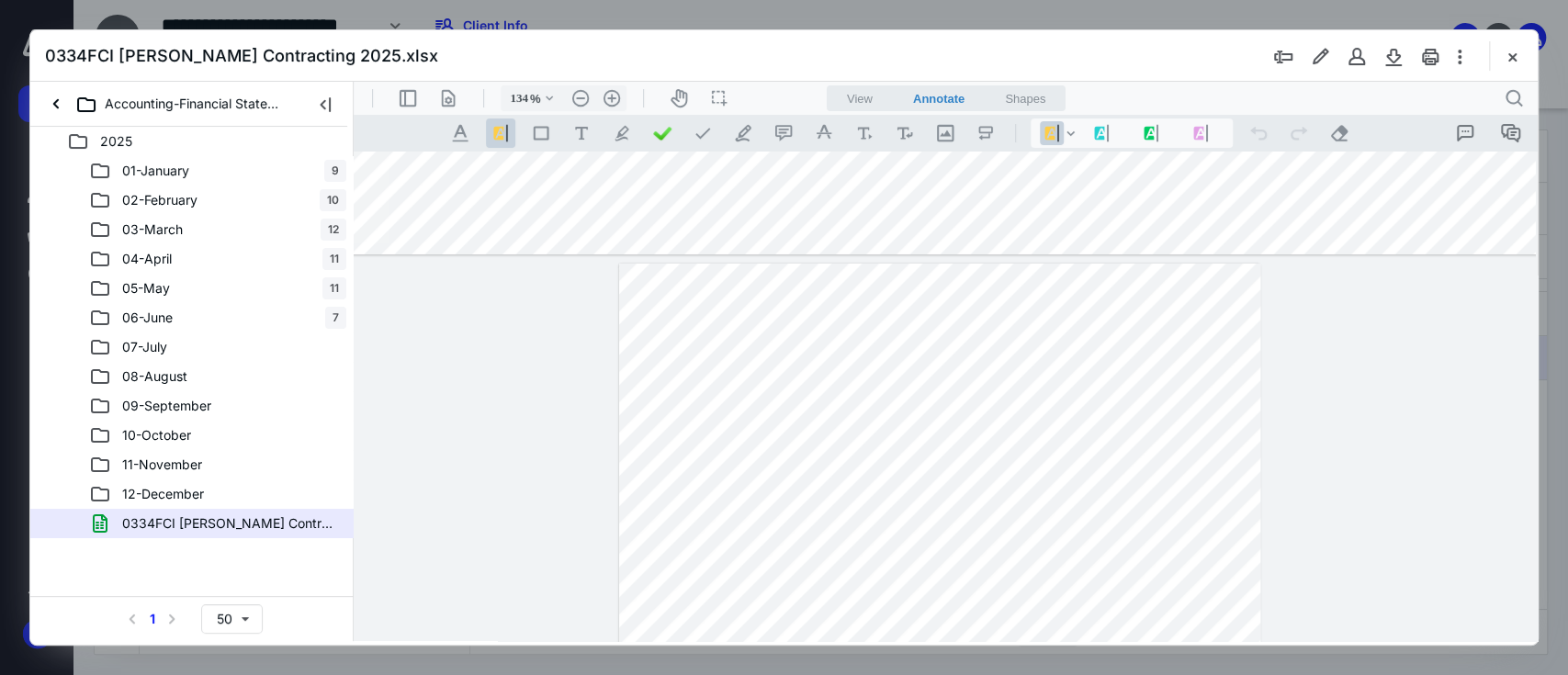 type 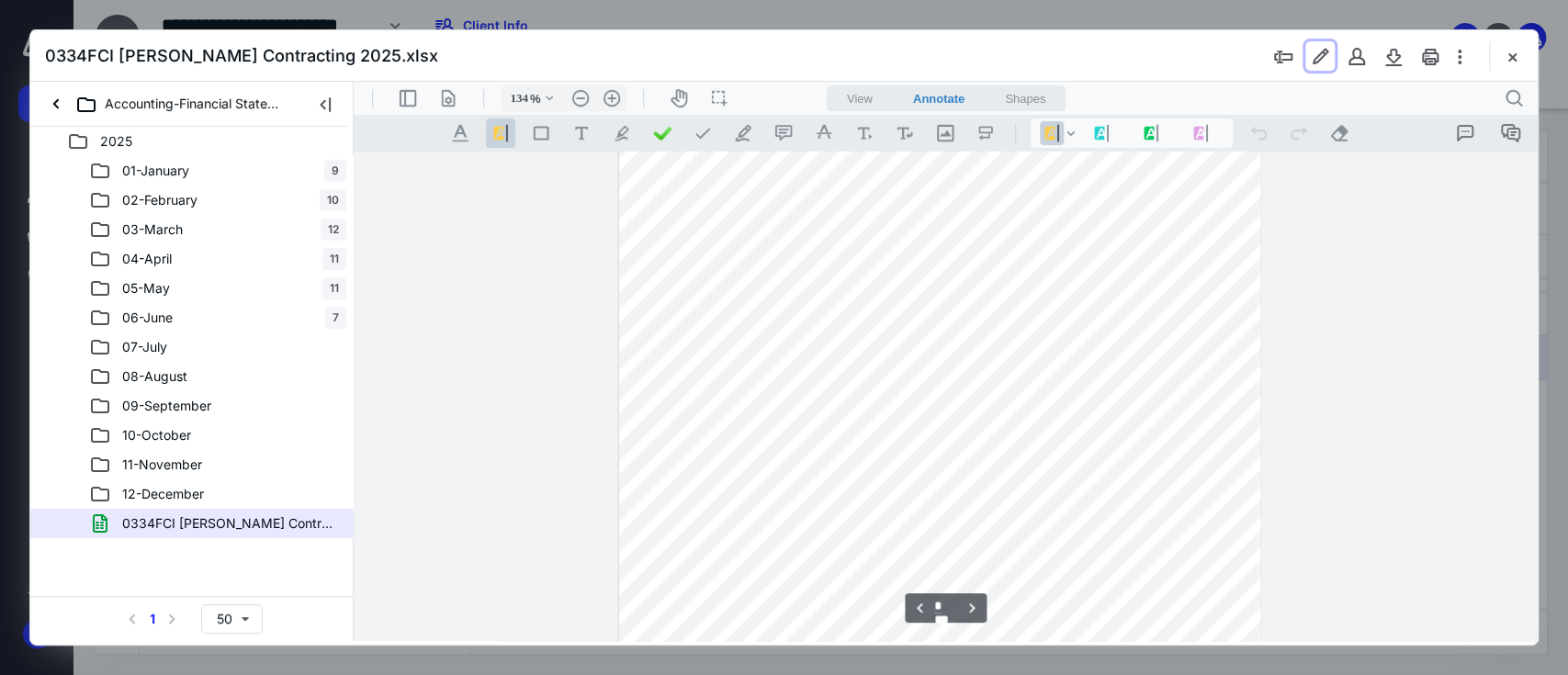 scroll, scrollTop: 4462, scrollLeft: 198, axis: both 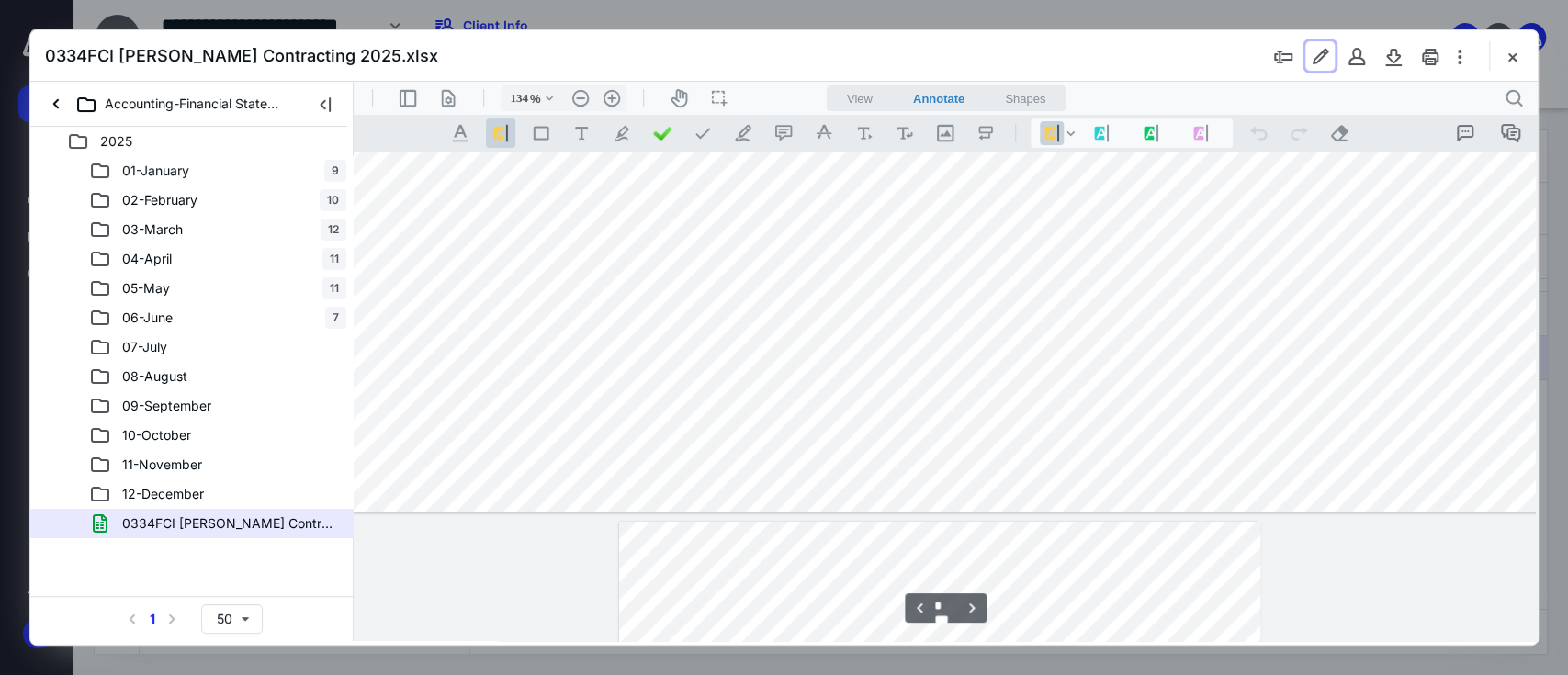 type on "*" 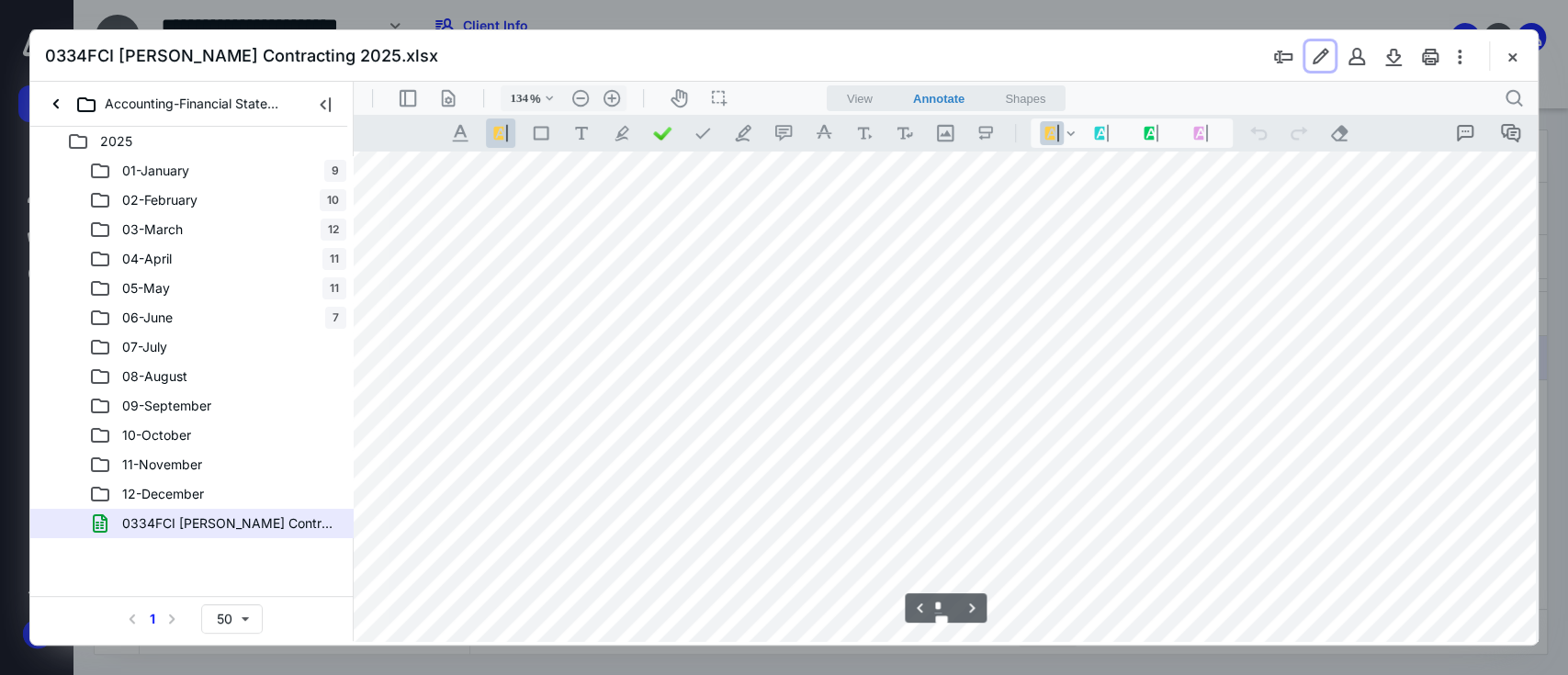 scroll, scrollTop: 3360, scrollLeft: 198, axis: both 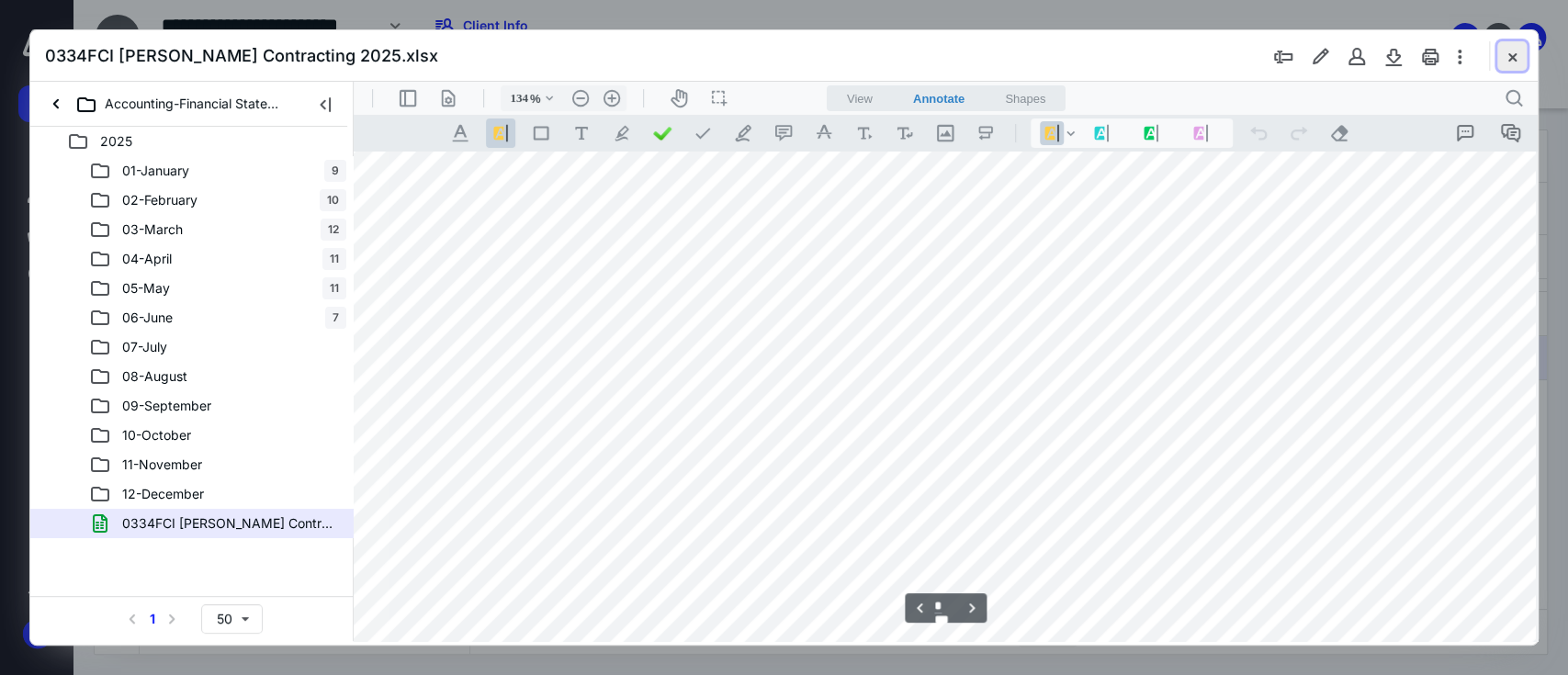 click at bounding box center [1512, 56] 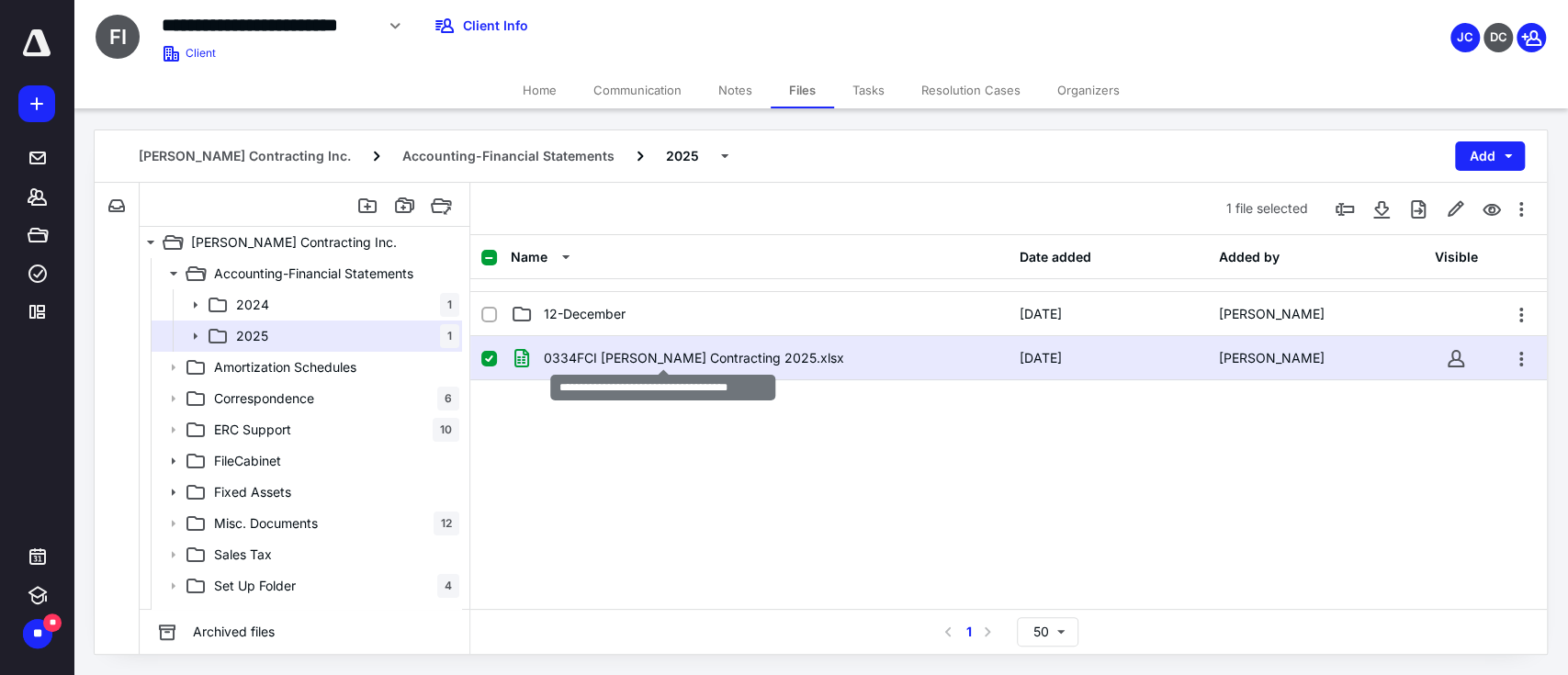 click on "0334FCI [PERSON_NAME] Contracting 2025.xlsx" at bounding box center (694, 358) 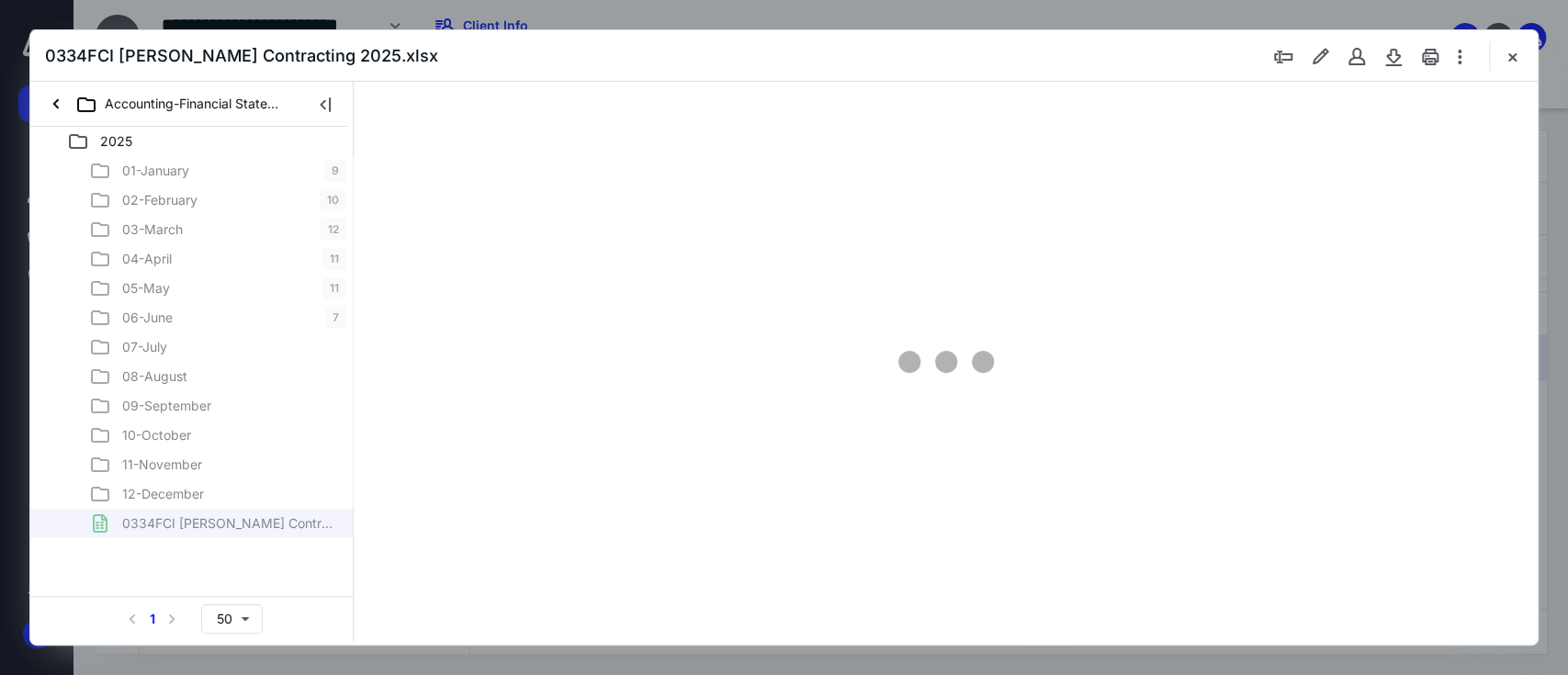 scroll, scrollTop: 0, scrollLeft: 0, axis: both 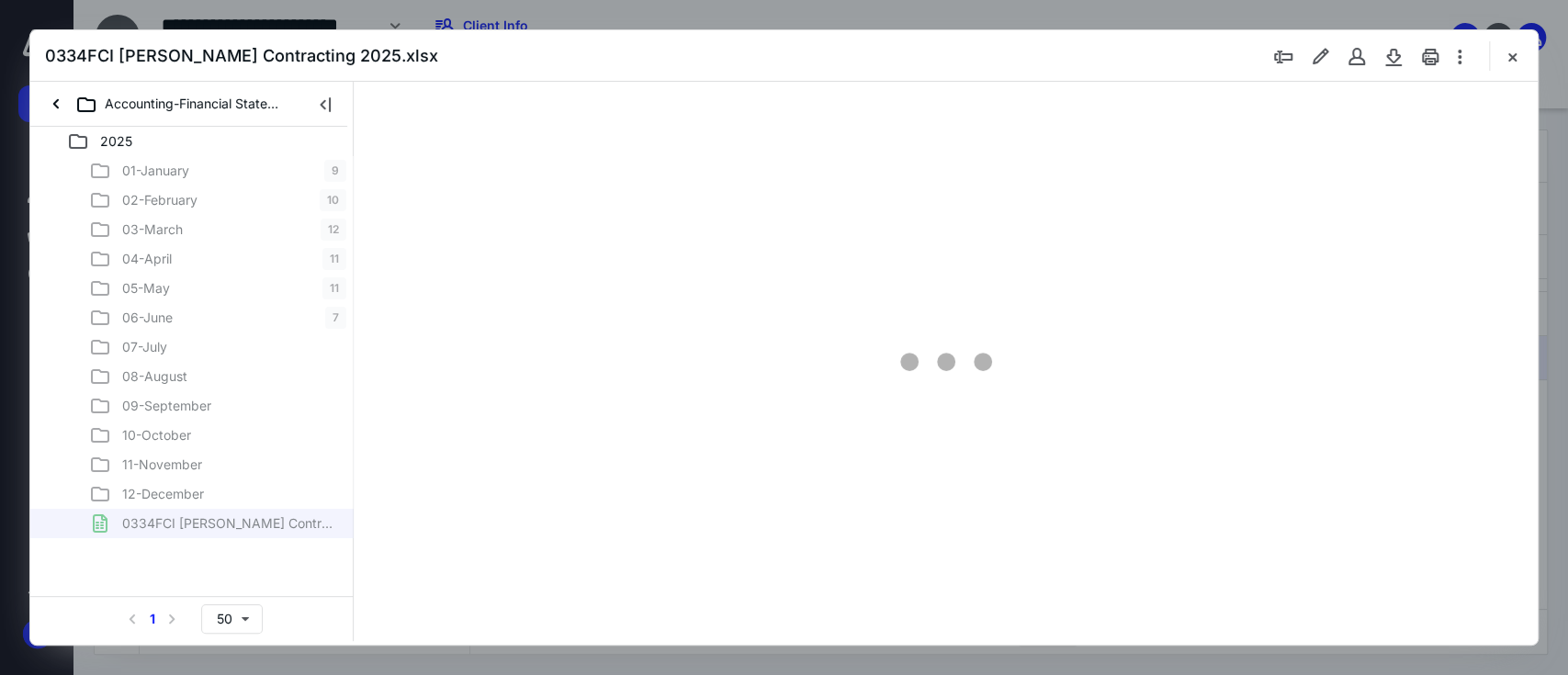 type on "66" 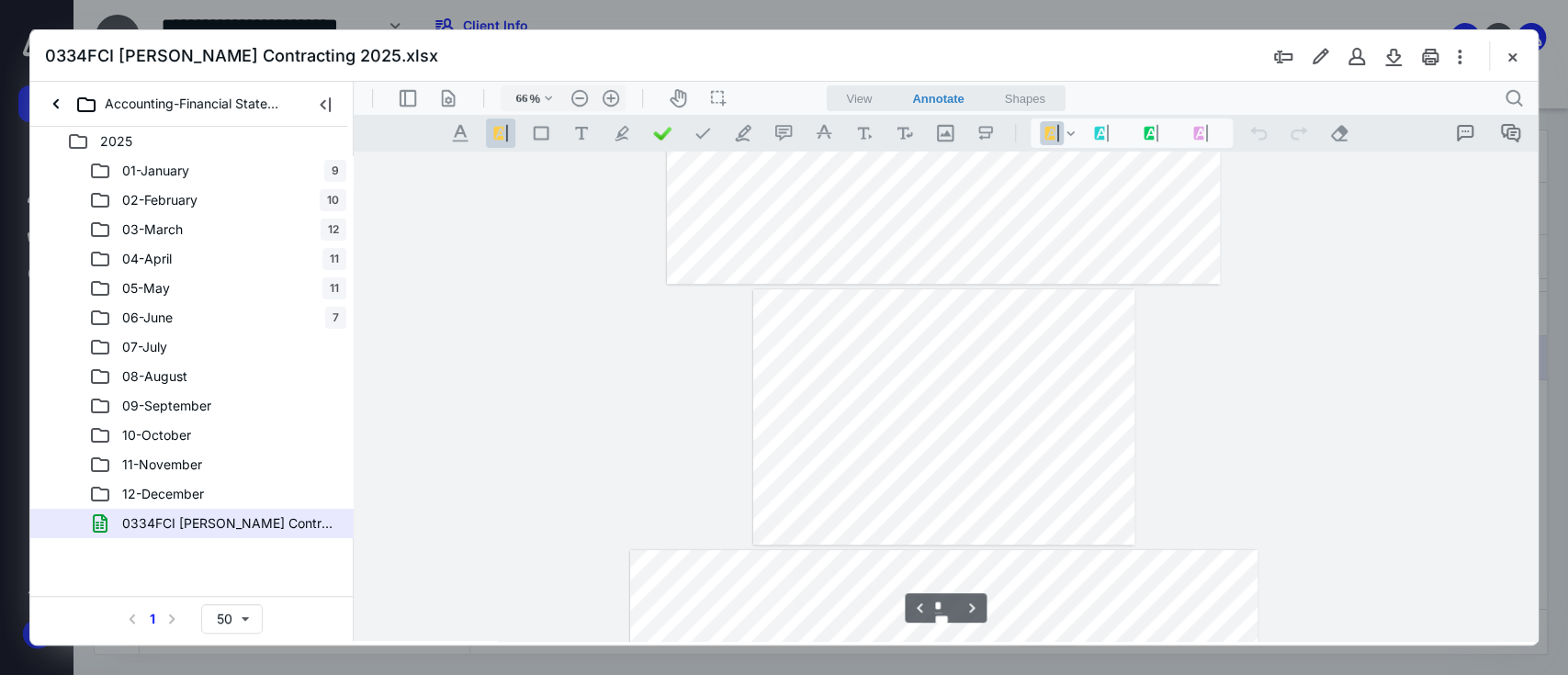 scroll, scrollTop: 929, scrollLeft: 0, axis: vertical 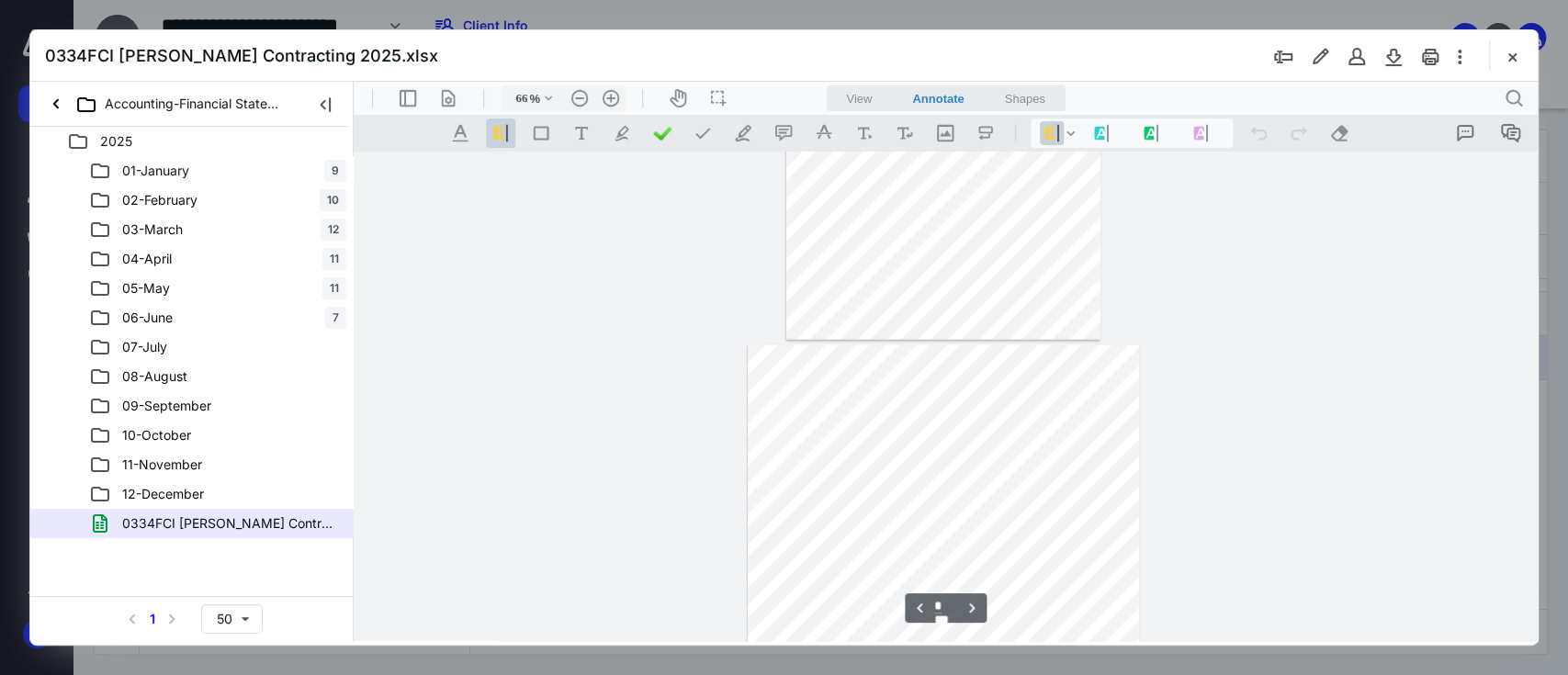 type on "*" 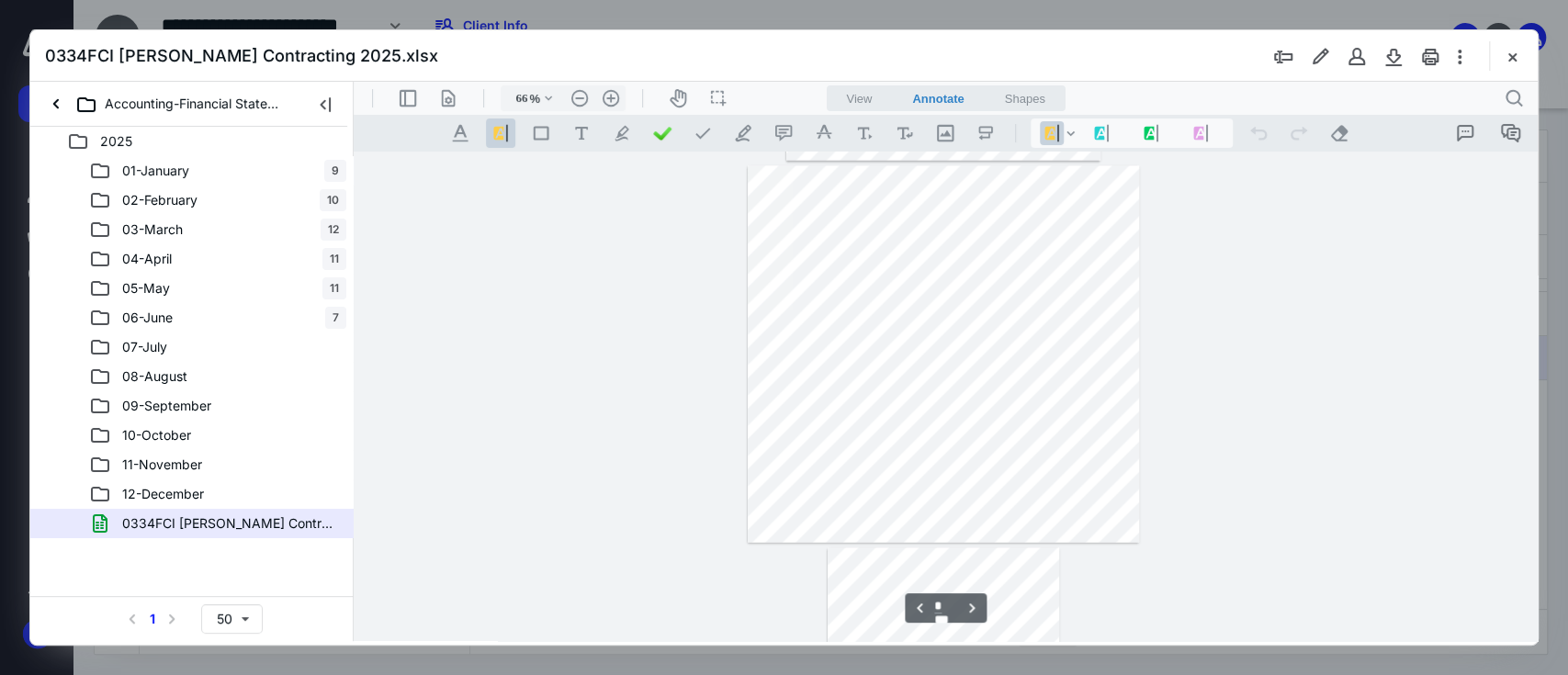 scroll, scrollTop: 2411, scrollLeft: 0, axis: vertical 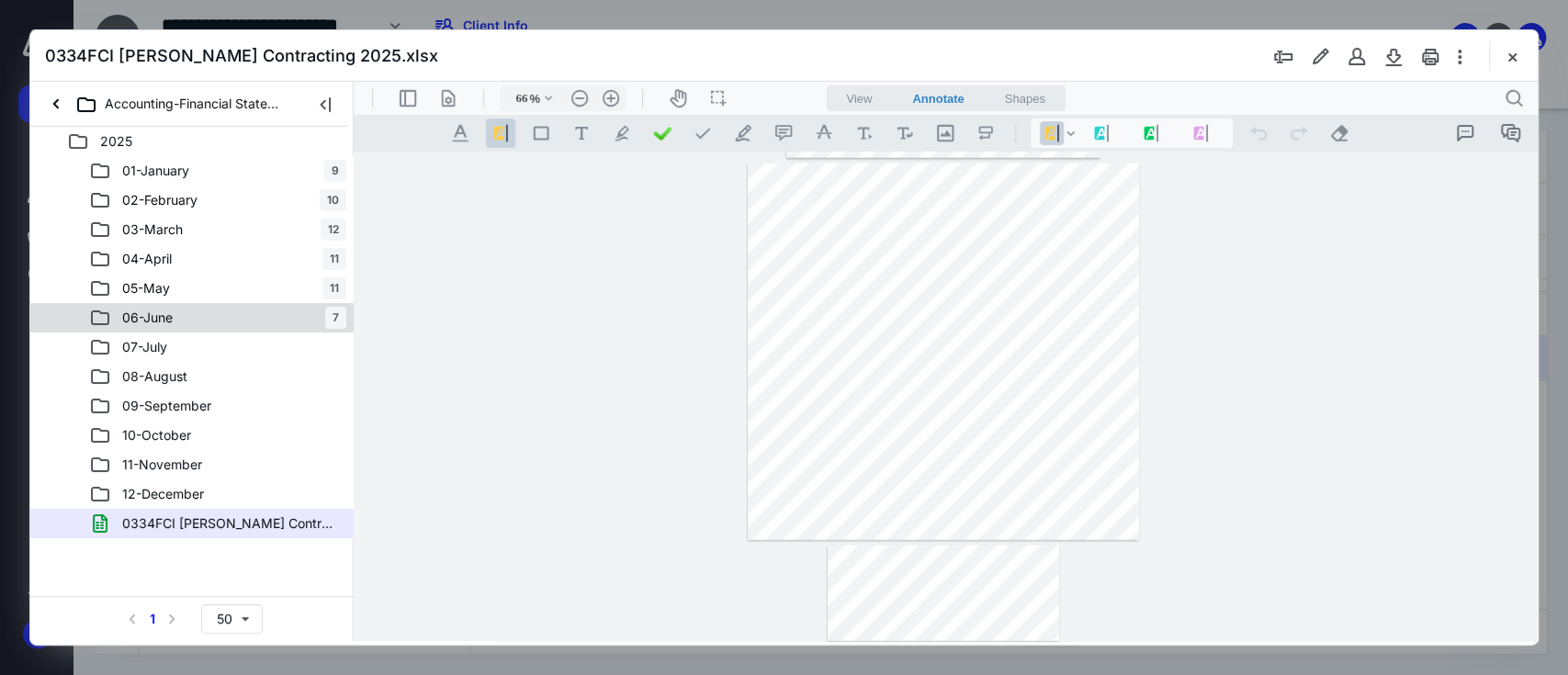 click on "06-[DATE]" at bounding box center (218, 318) 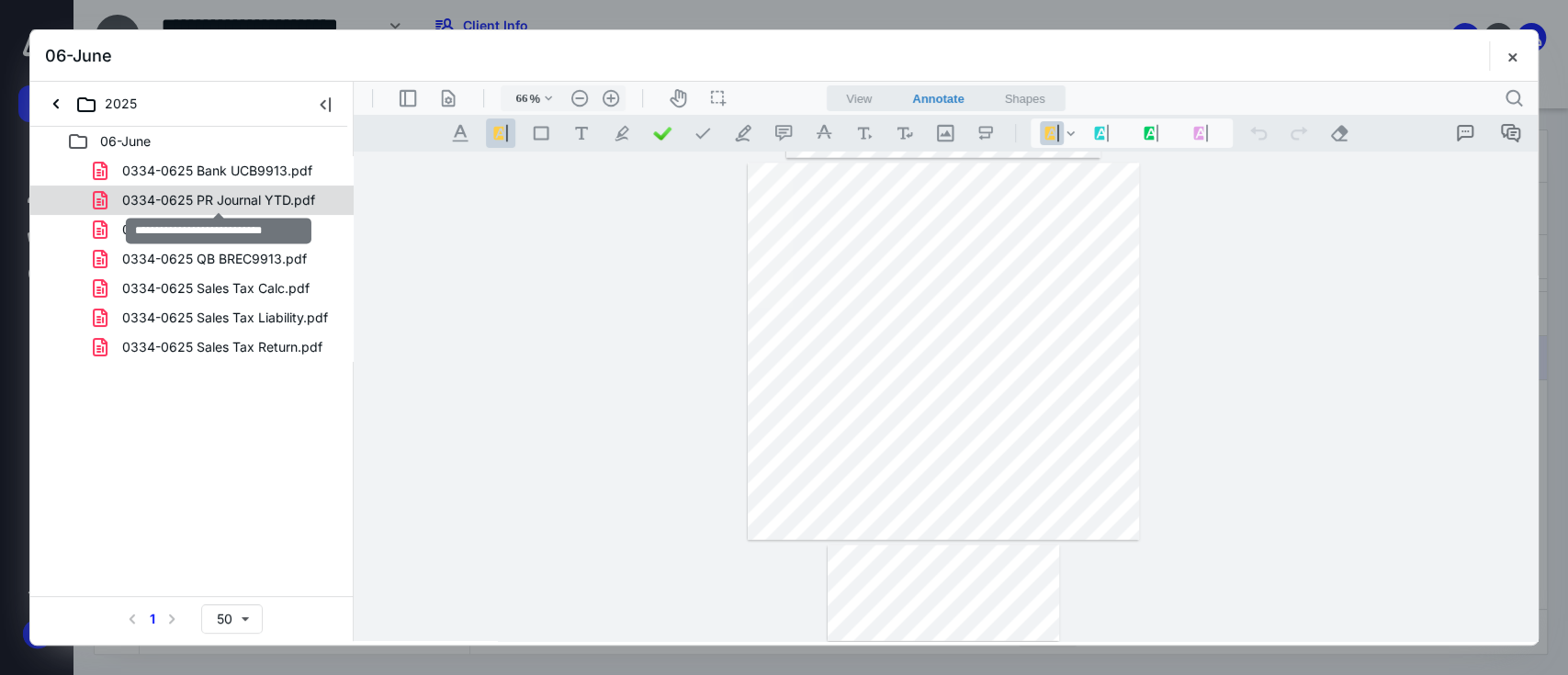 click on "0334-0625 PR Journal YTD.pdf" at bounding box center (219, 200) 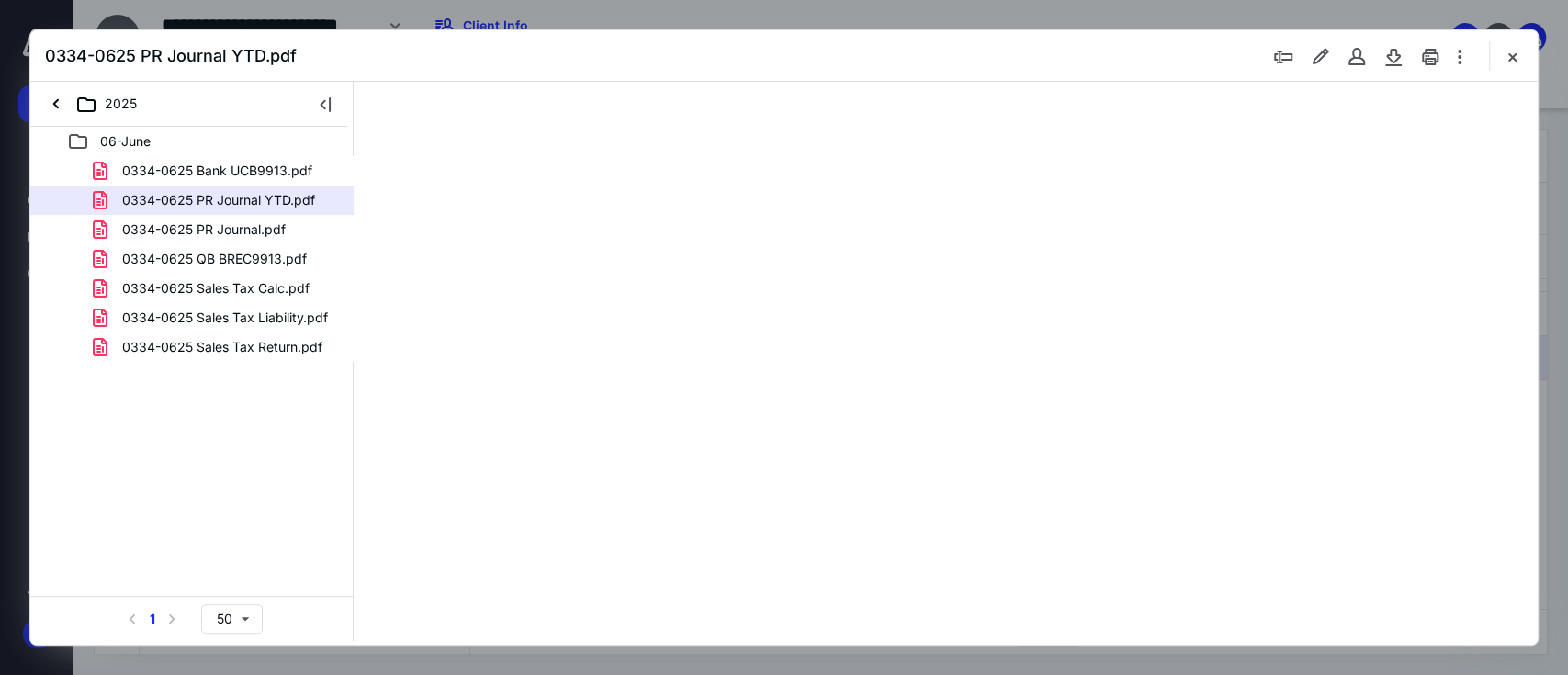 scroll, scrollTop: 0, scrollLeft: 0, axis: both 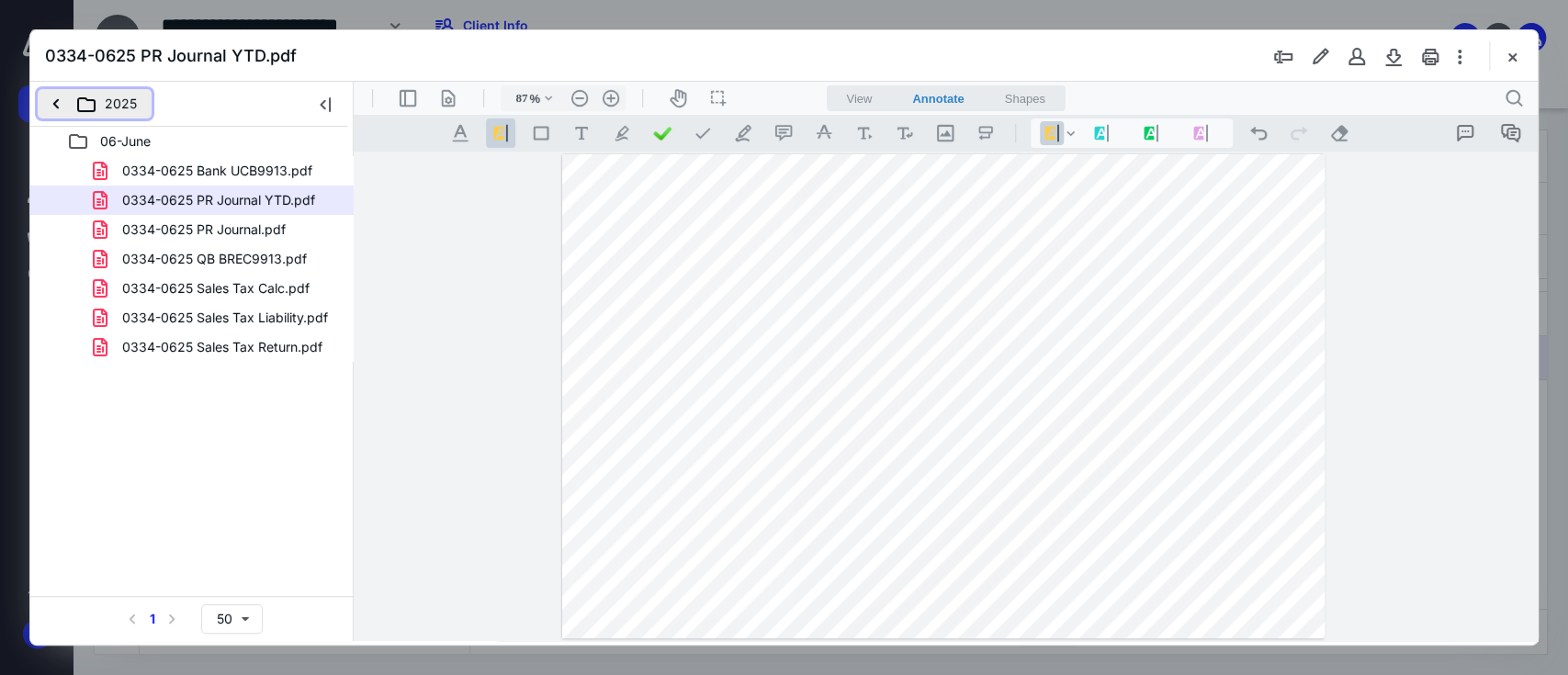 click on "2025" at bounding box center (95, 104) 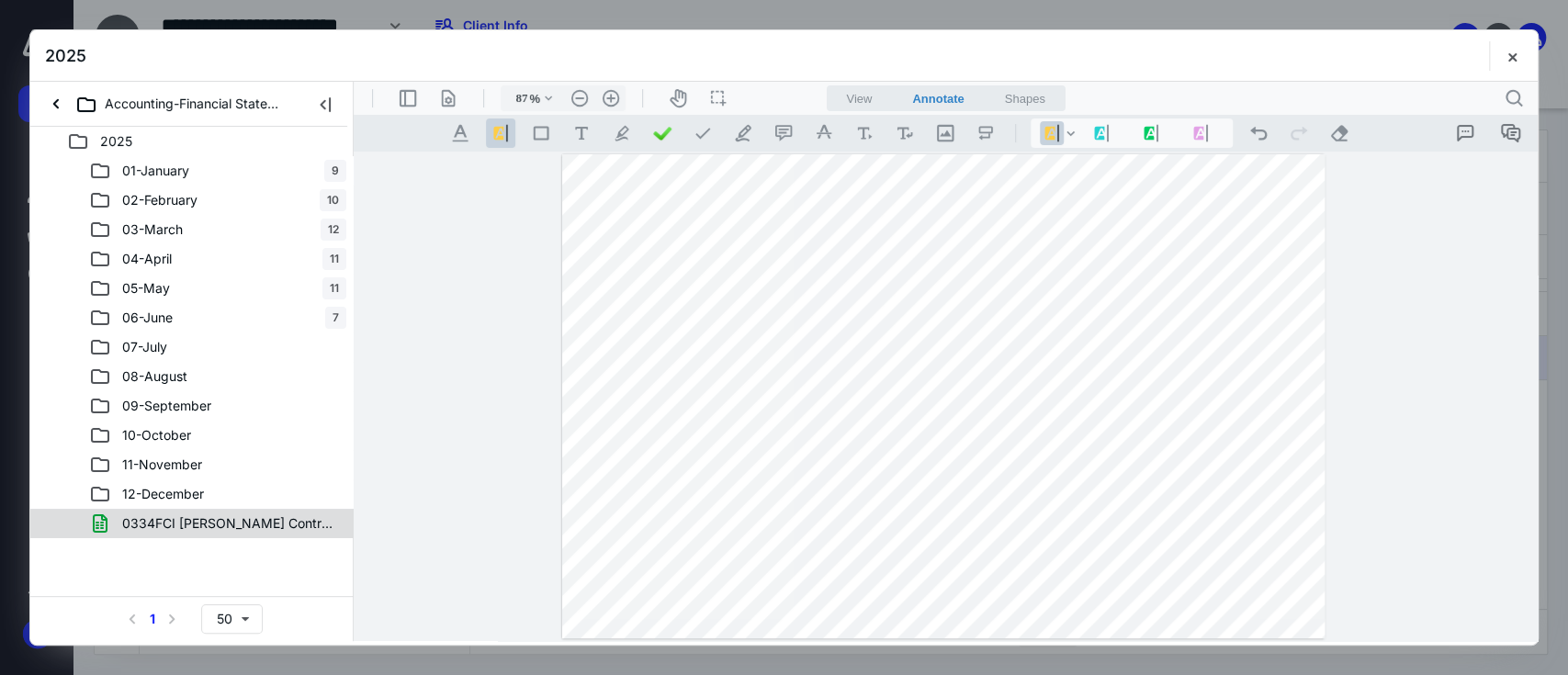 click on "0334FCI [PERSON_NAME] Contracting 2025.xlsx" at bounding box center (192, 523) 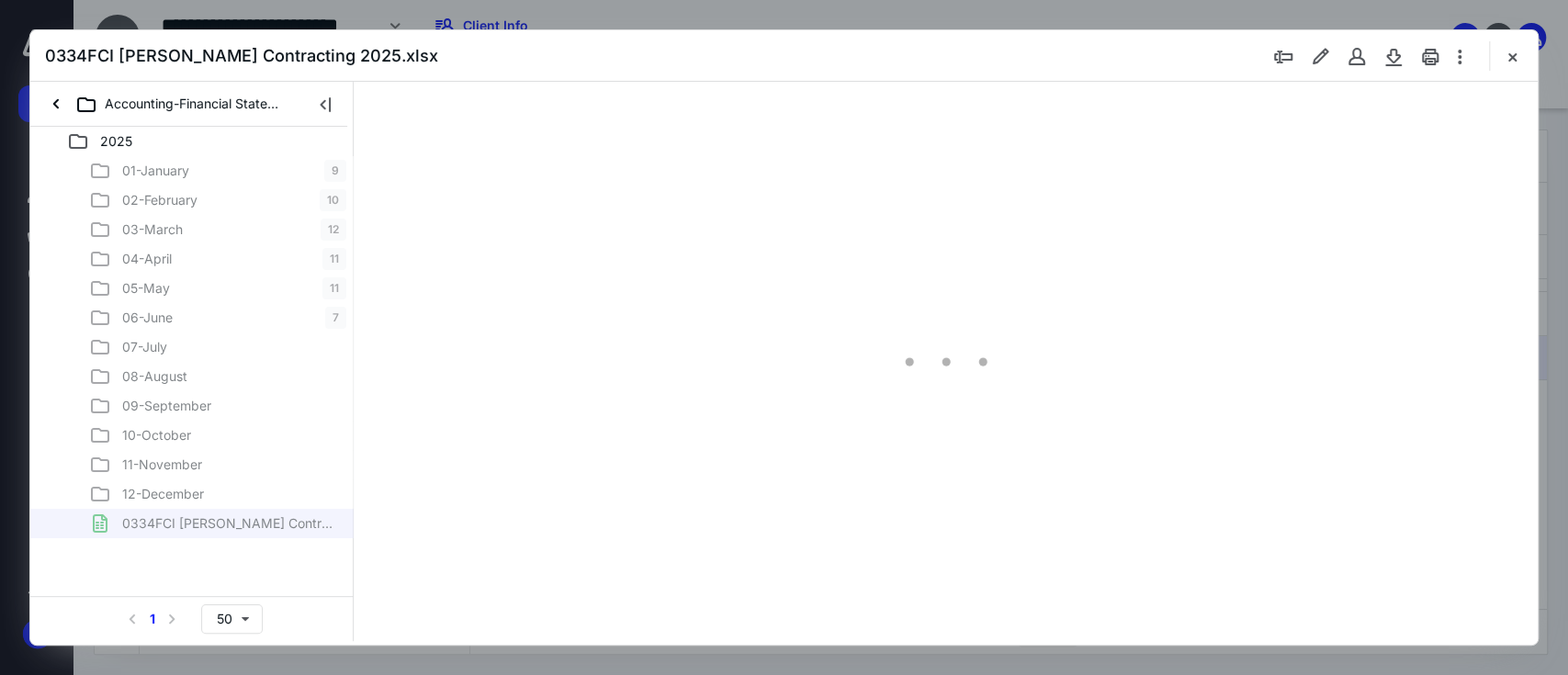 scroll, scrollTop: 73, scrollLeft: 0, axis: vertical 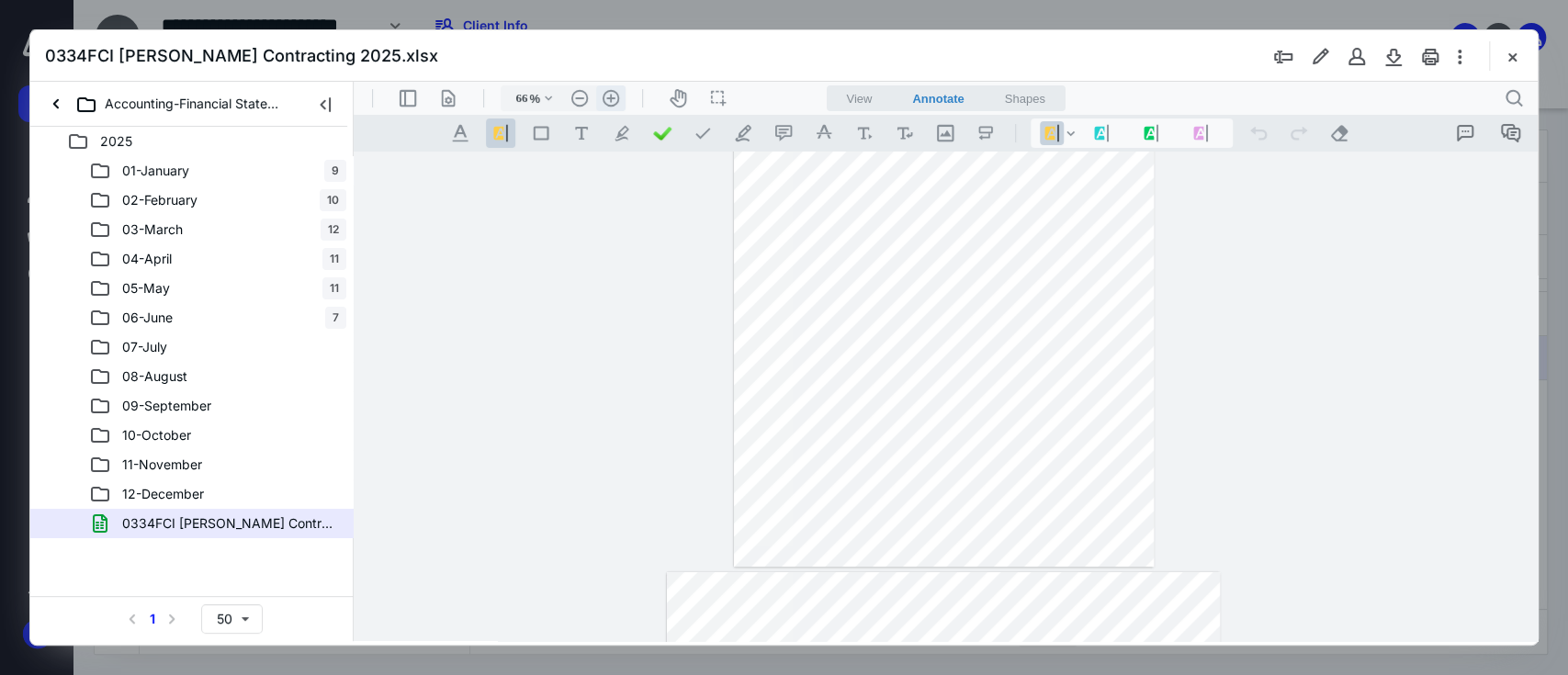 click on ".cls-1{fill:#abb0c4;} icon - header - zoom - in - line" at bounding box center [611, 98] 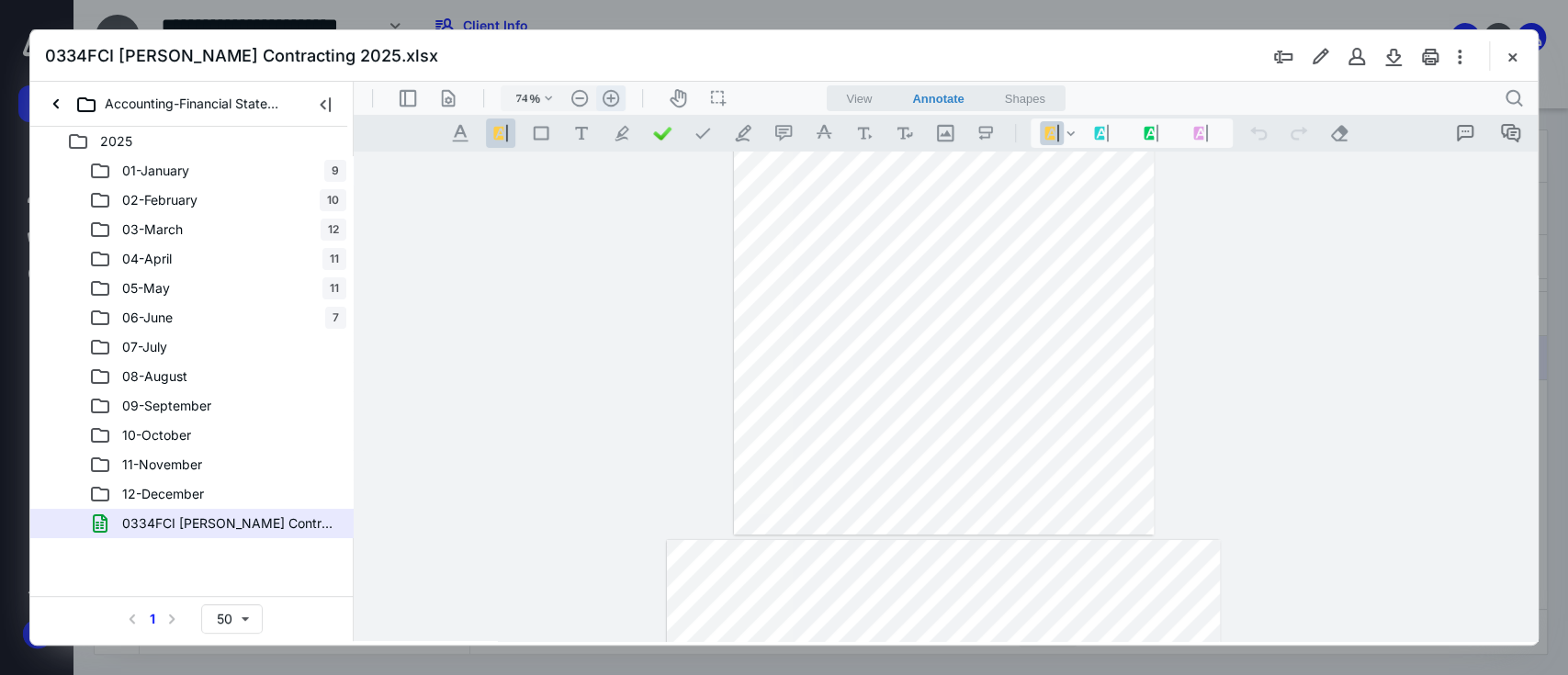 click on ".cls-1{fill:#abb0c4;} icon - header - zoom - in - line" at bounding box center [611, 98] 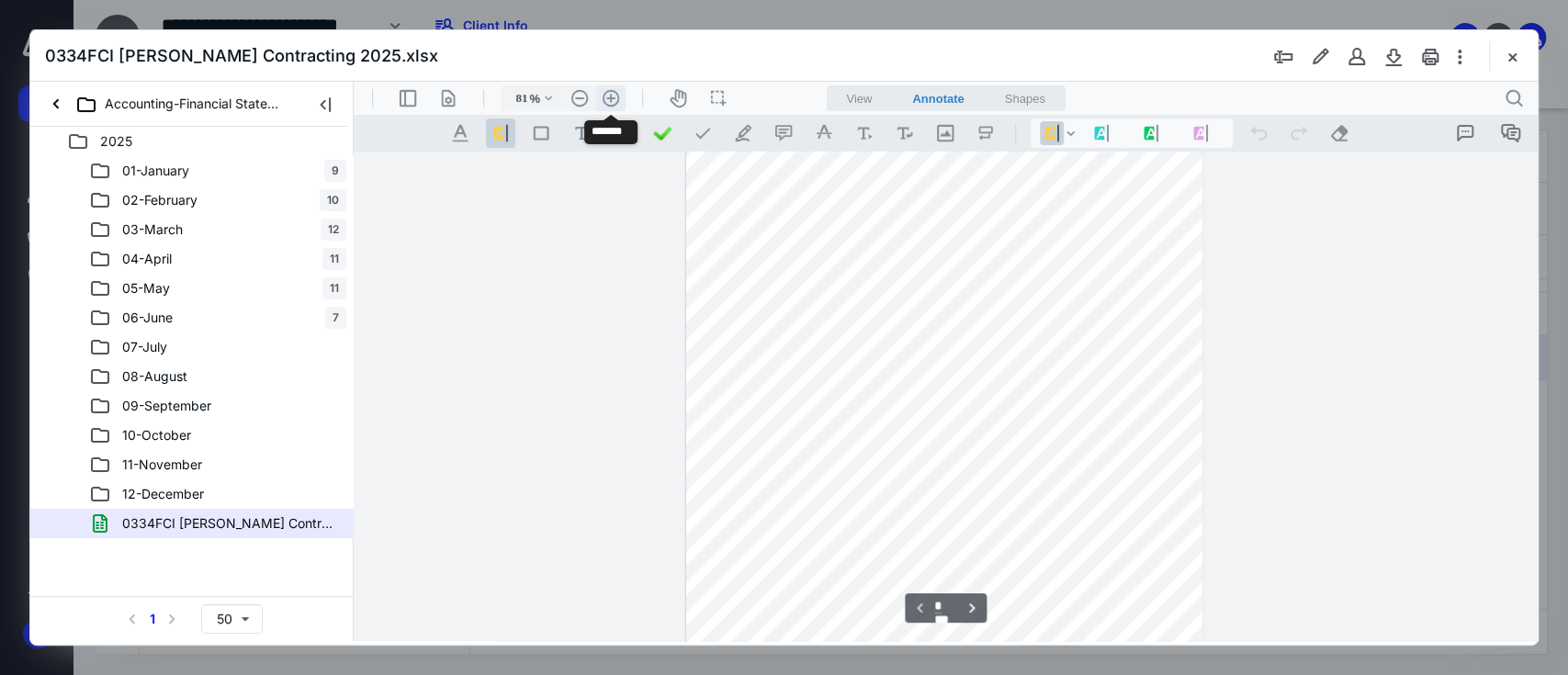 scroll, scrollTop: 138, scrollLeft: 0, axis: vertical 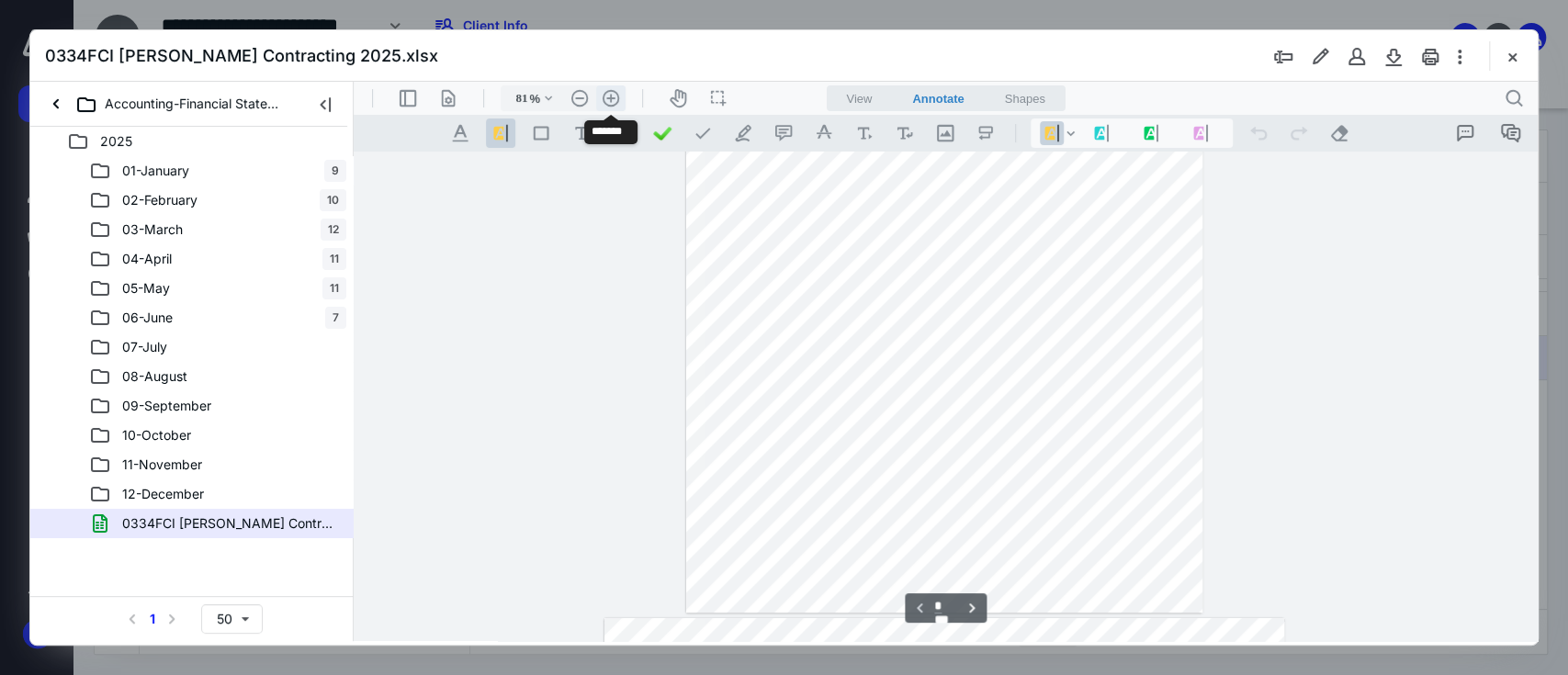 click on ".cls-1{fill:#abb0c4;} icon - header - zoom - in - line" at bounding box center (611, 98) 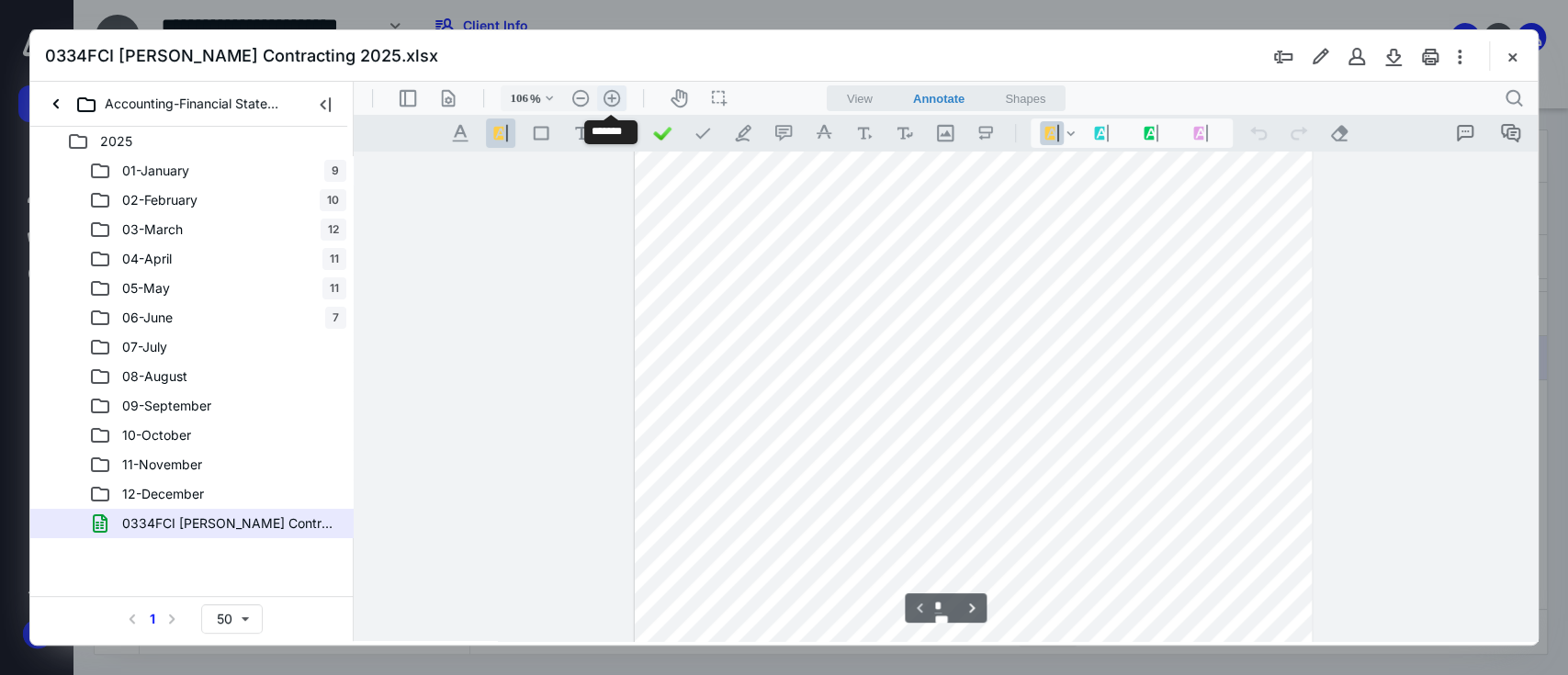 scroll, scrollTop: 245, scrollLeft: 33, axis: both 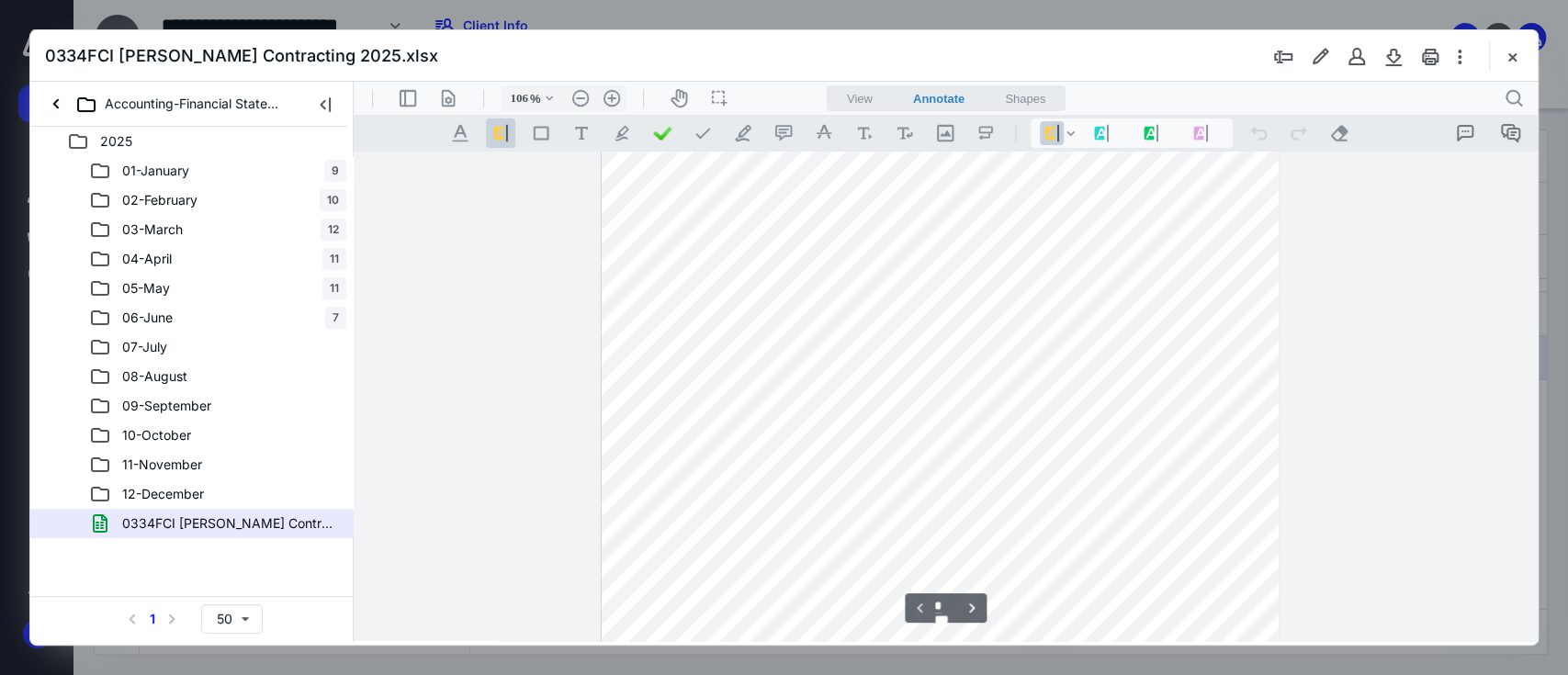 type 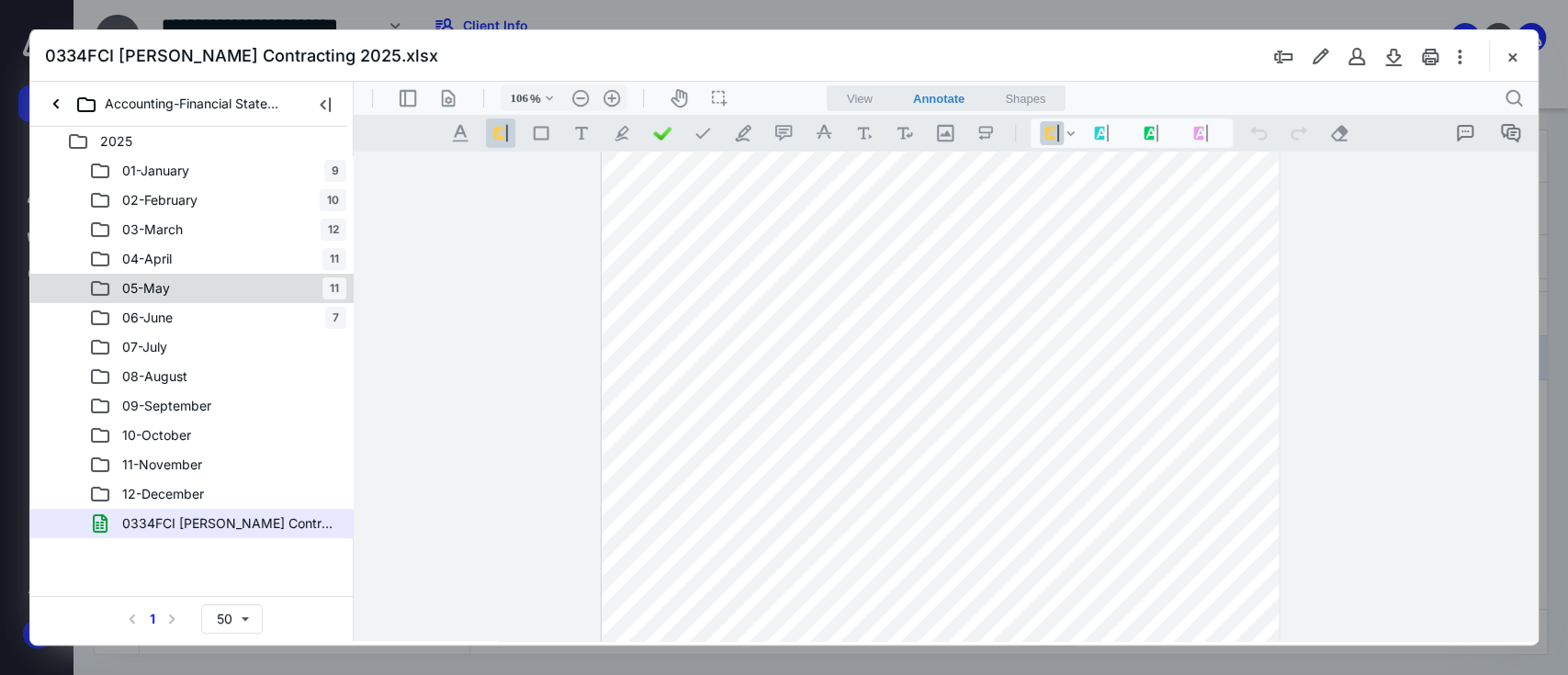 click on "[DATE]" at bounding box center (218, 288) 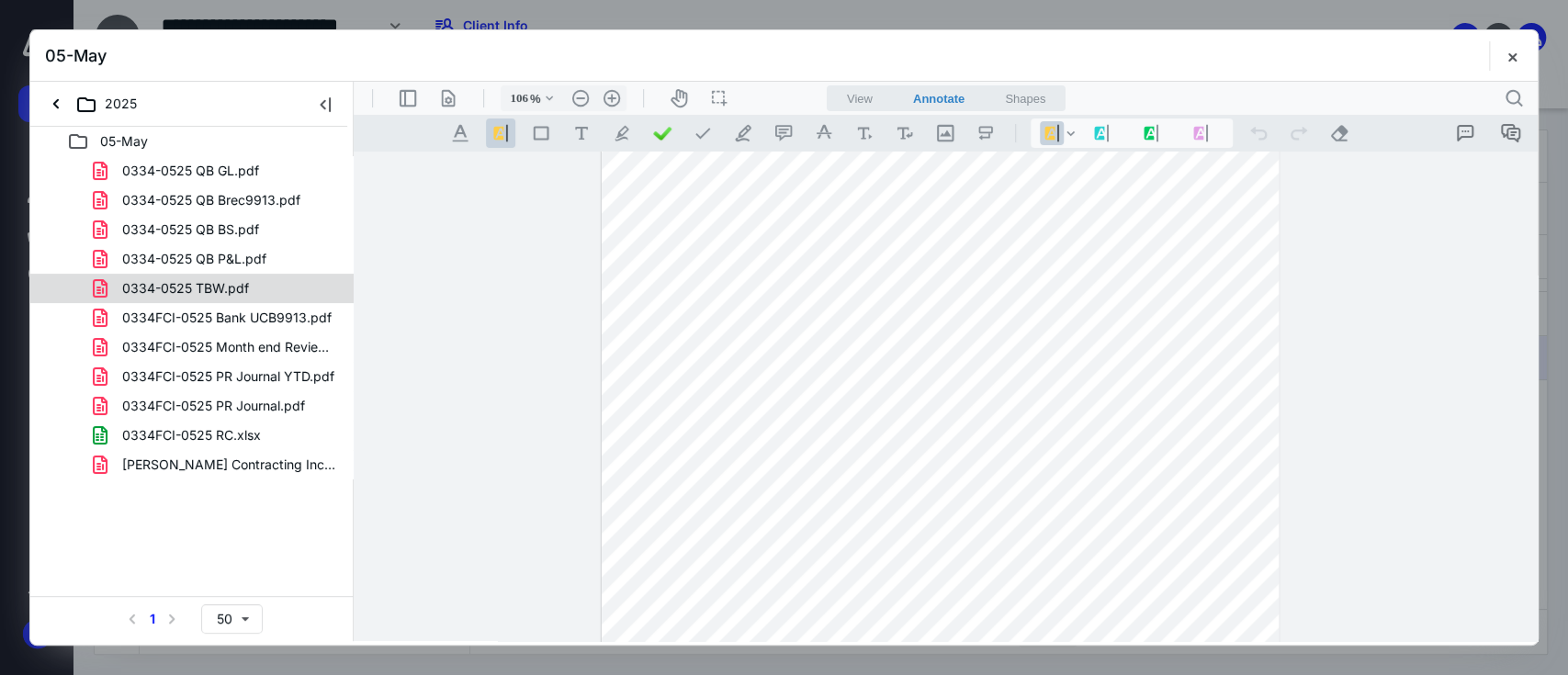 click on "0334-0525 TBW.pdf" at bounding box center (218, 288) 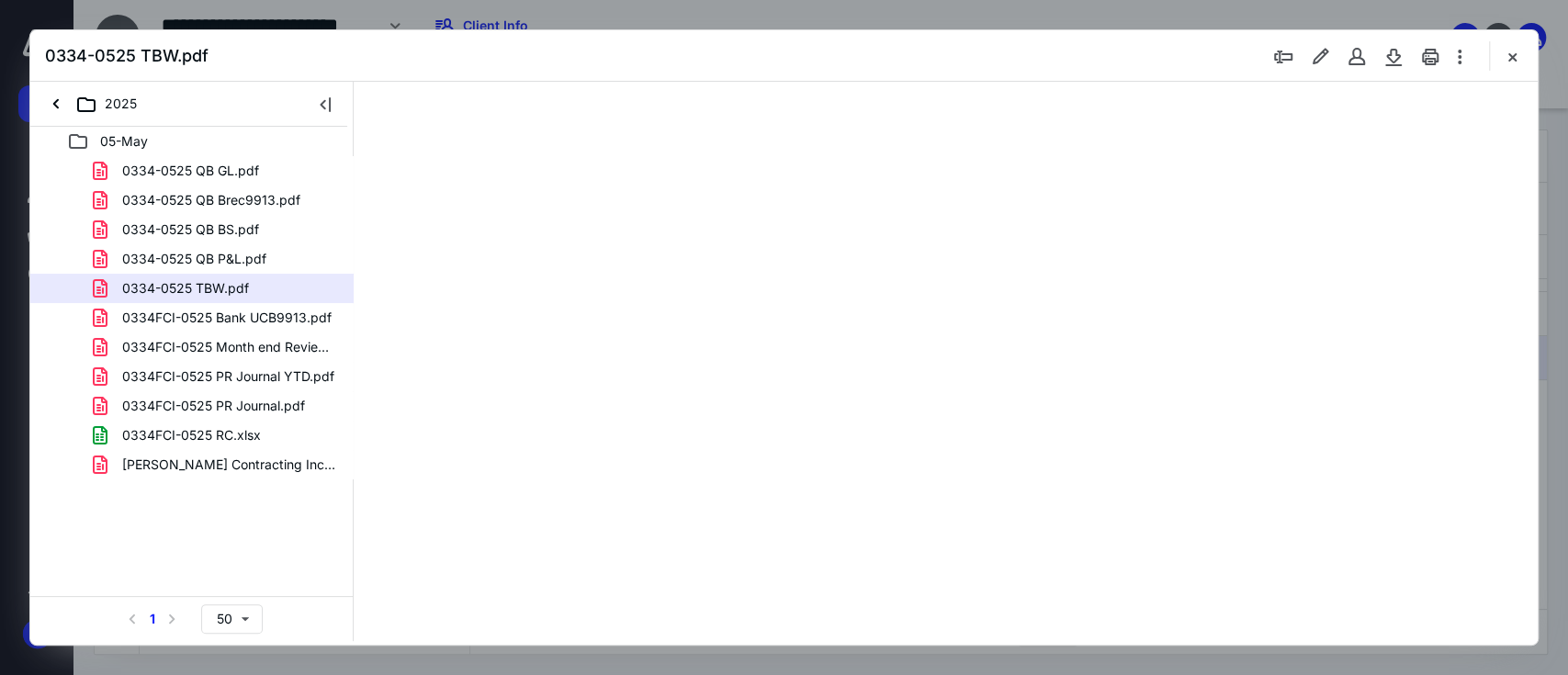 scroll, scrollTop: 0, scrollLeft: 0, axis: both 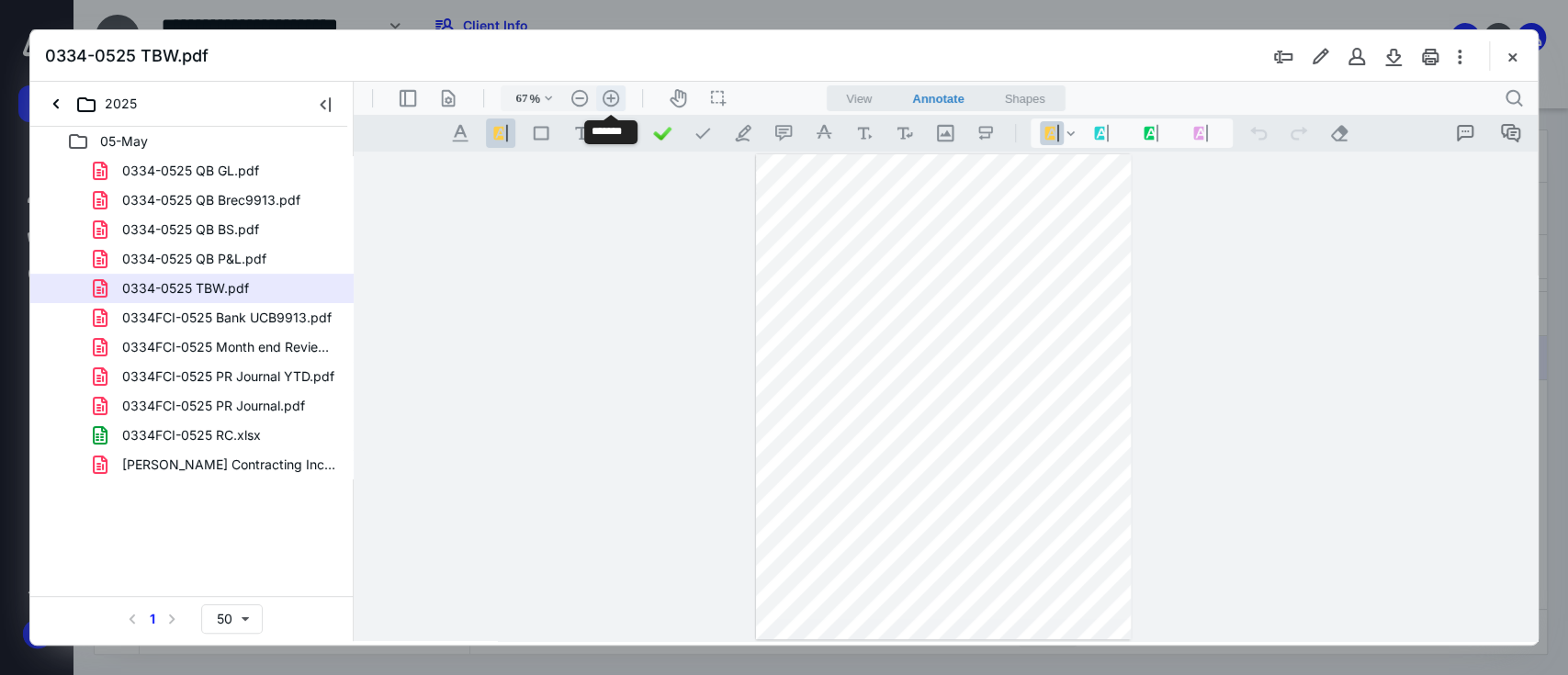click on ".cls-1{fill:#abb0c4;} icon - header - zoom - in - line" at bounding box center [611, 98] 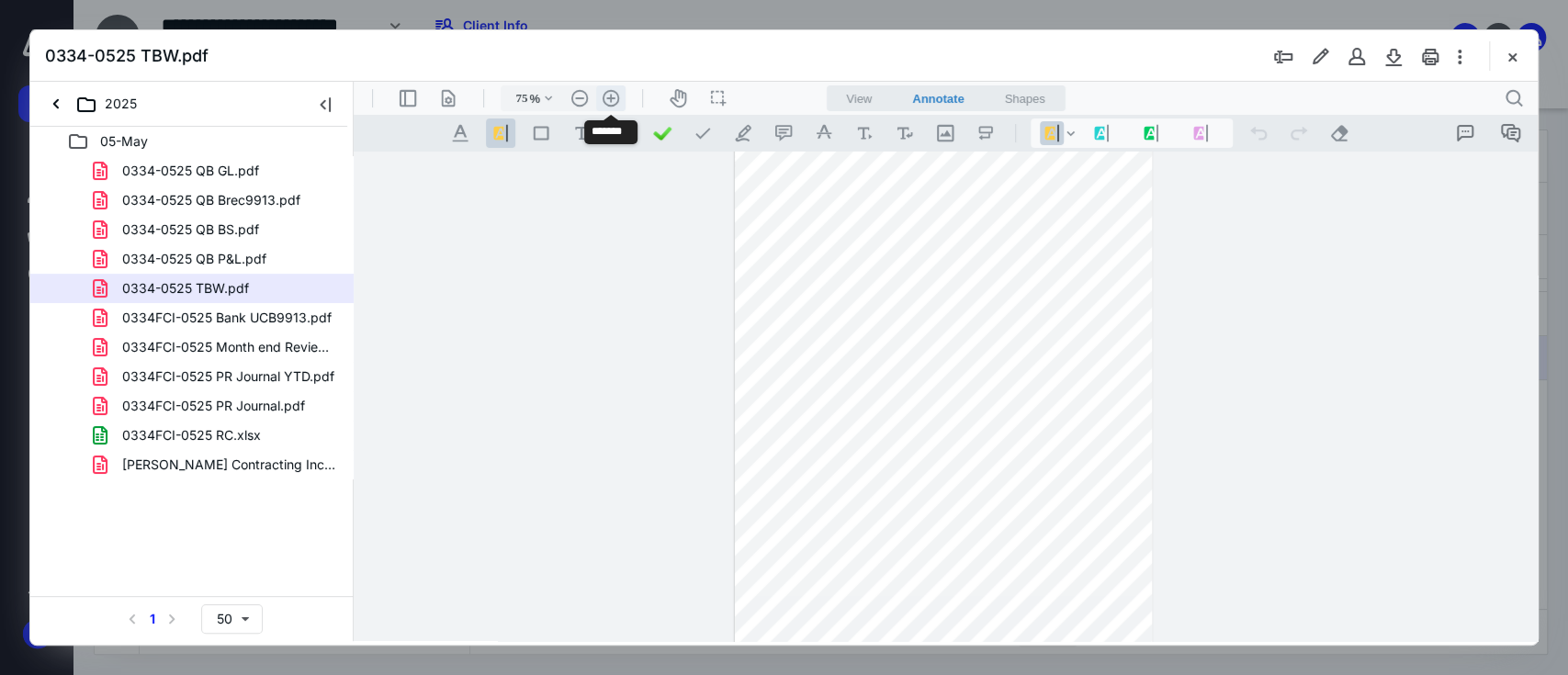 click on ".cls-1{fill:#abb0c4;} icon - header - zoom - in - line" at bounding box center [611, 98] 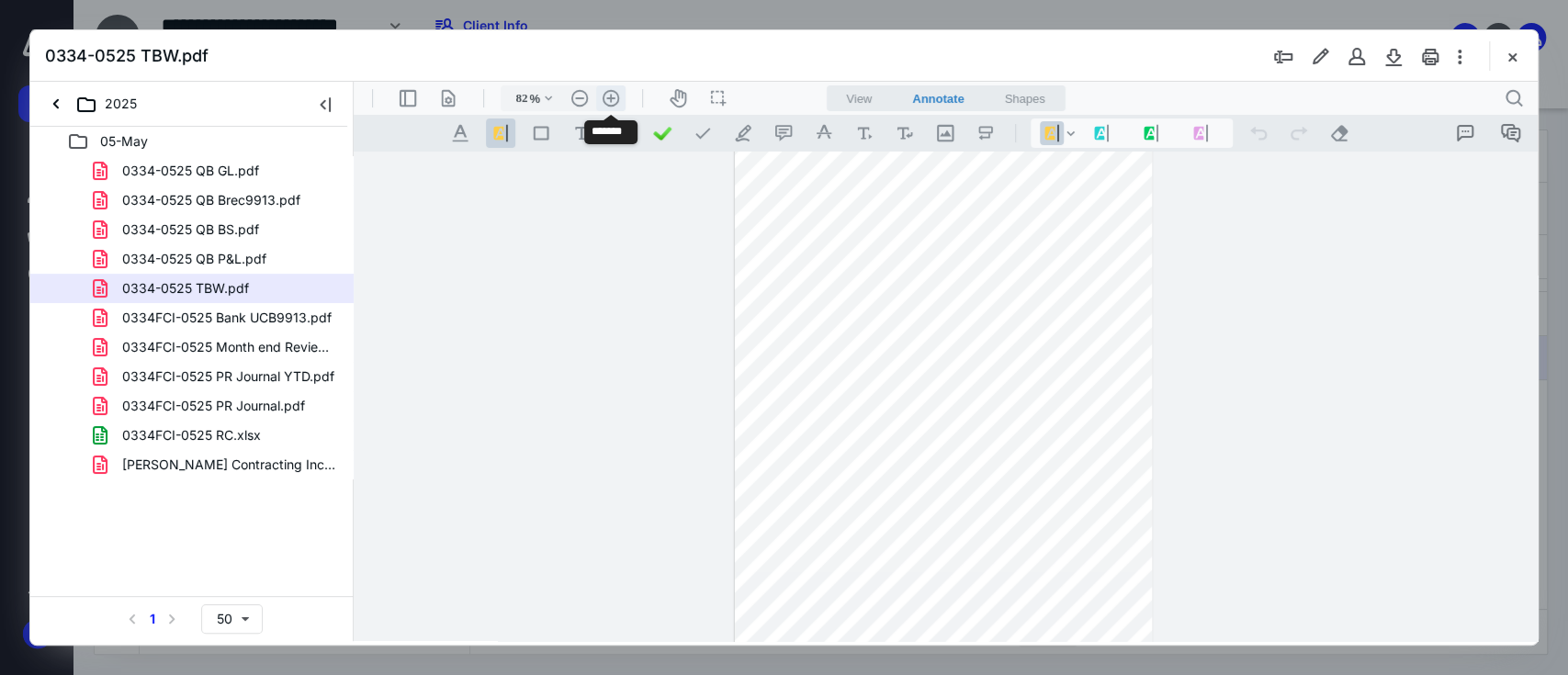 click on ".cls-1{fill:#abb0c4;} icon - header - zoom - in - line" at bounding box center (611, 98) 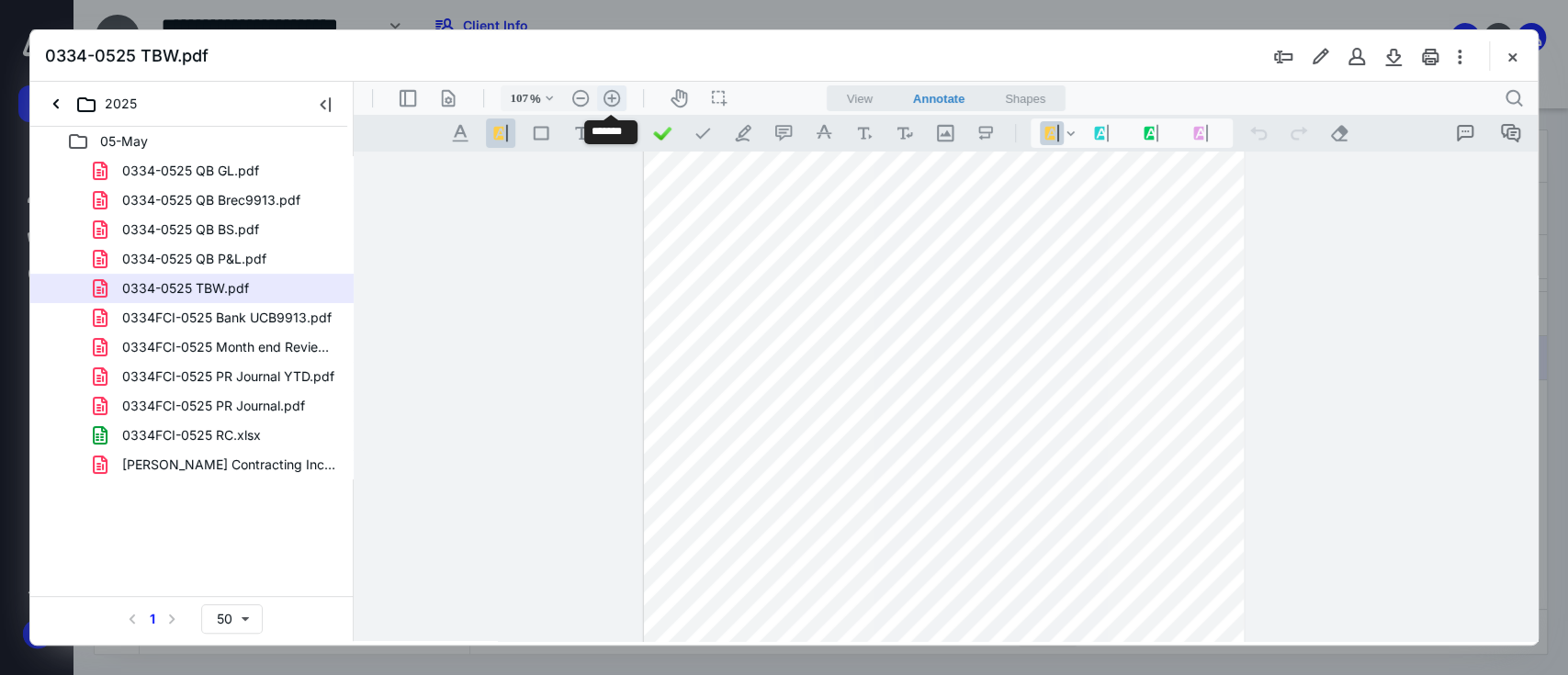 click on ".cls-1{fill:#abb0c4;} icon - header - zoom - in - line" at bounding box center [612, 98] 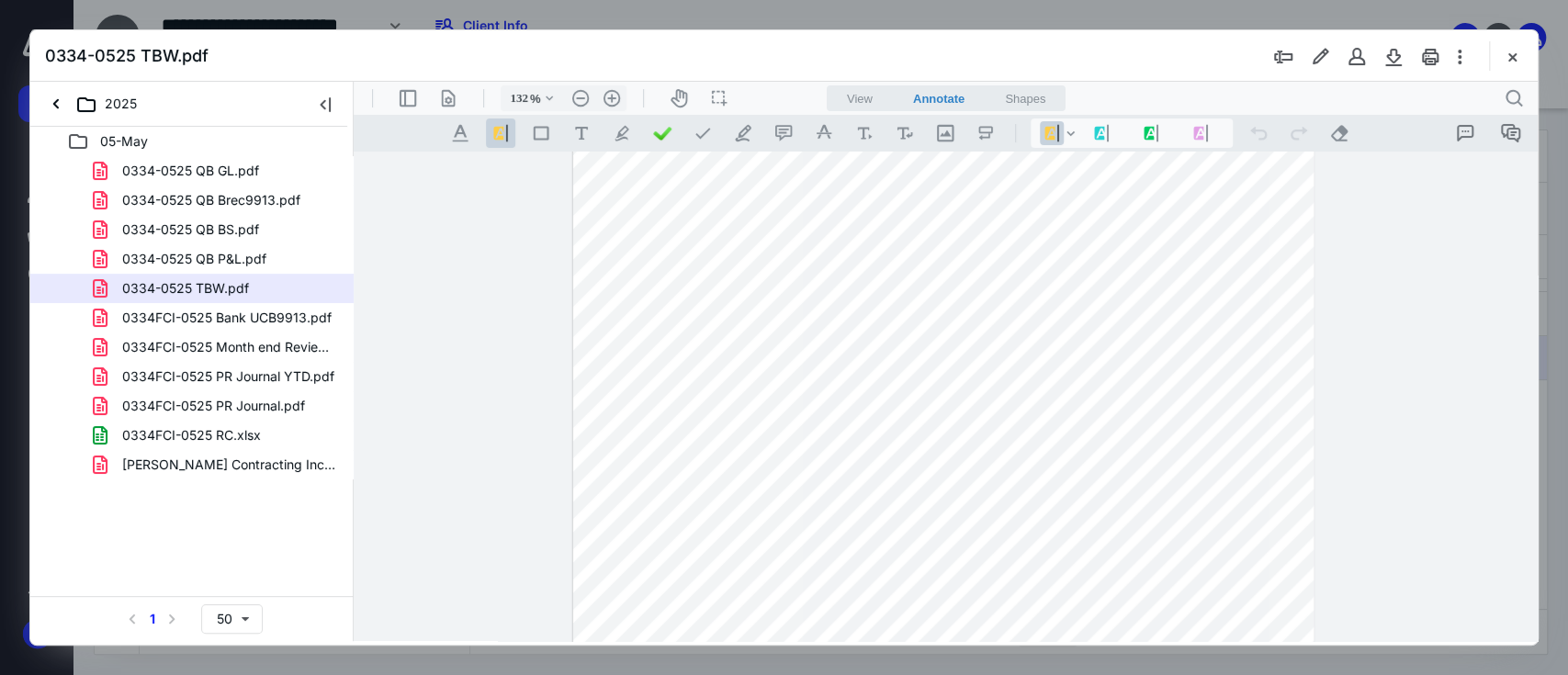 scroll, scrollTop: 0, scrollLeft: 0, axis: both 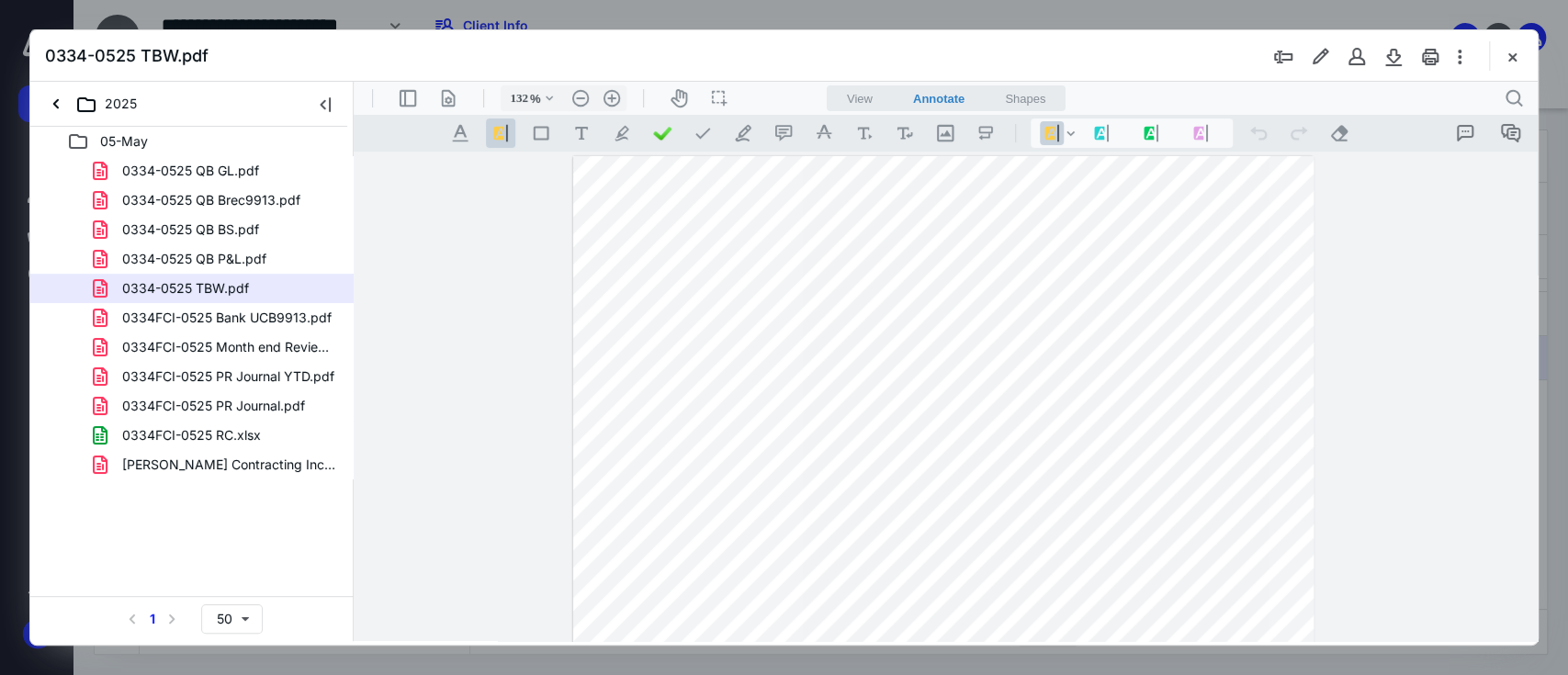 click at bounding box center (943, 635) 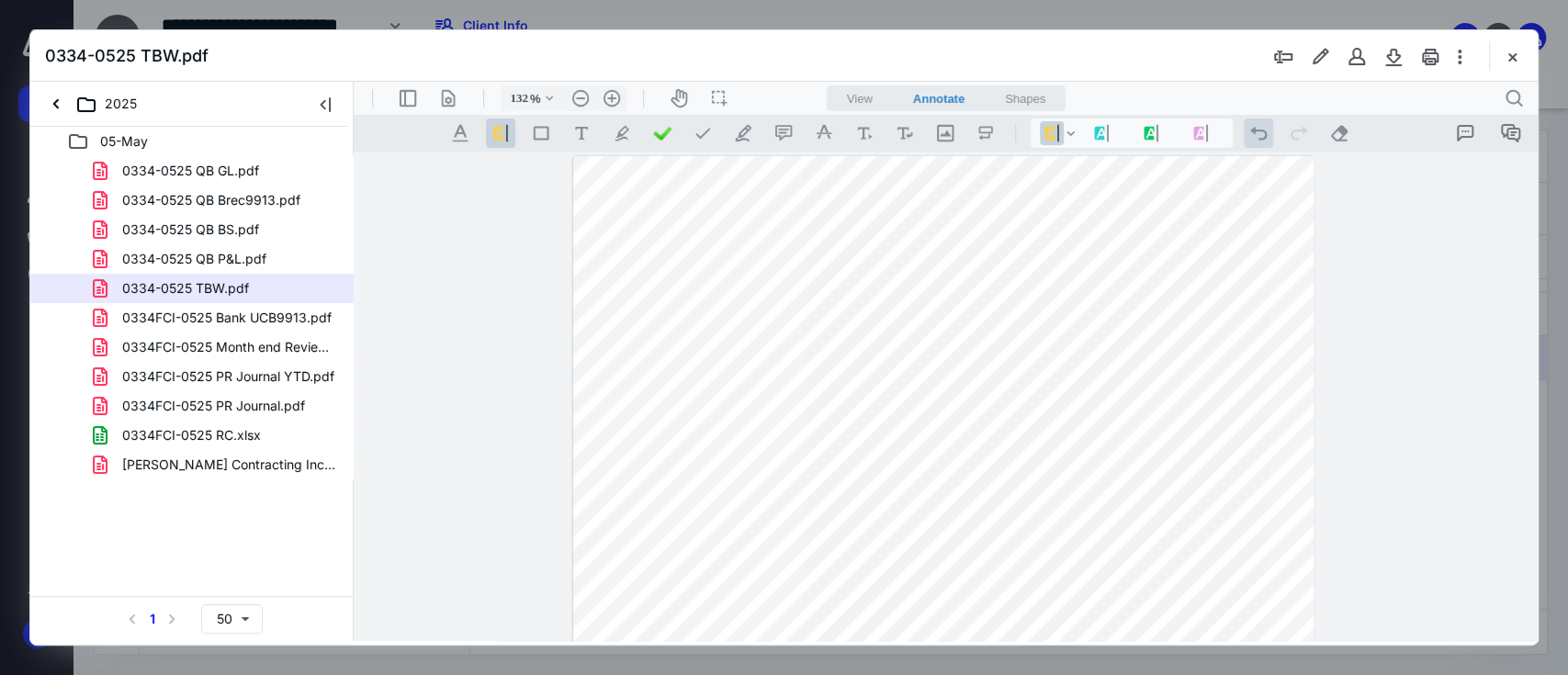 click on ".cls-1{fill:#abb0c4;} icon - operation - undo" at bounding box center (1258, 133) 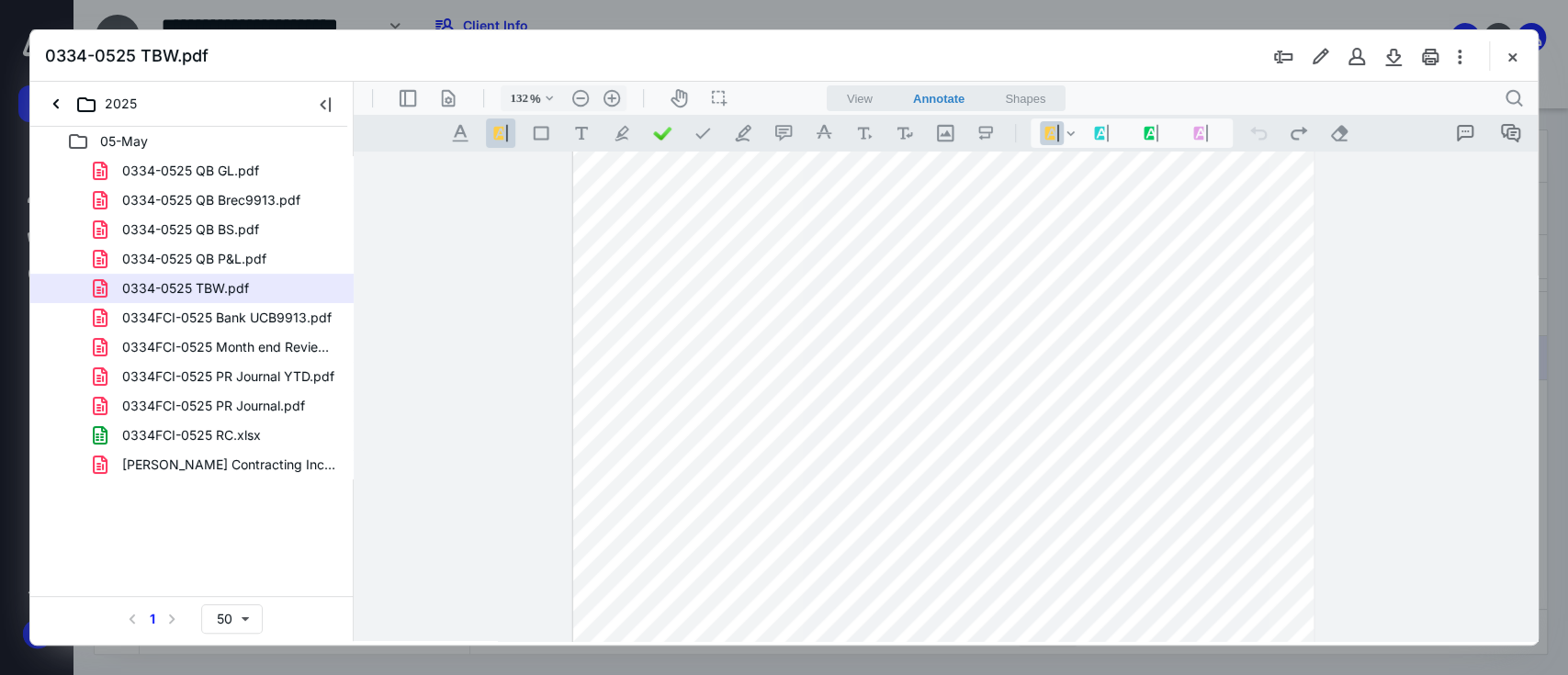 scroll, scrollTop: 367, scrollLeft: 0, axis: vertical 